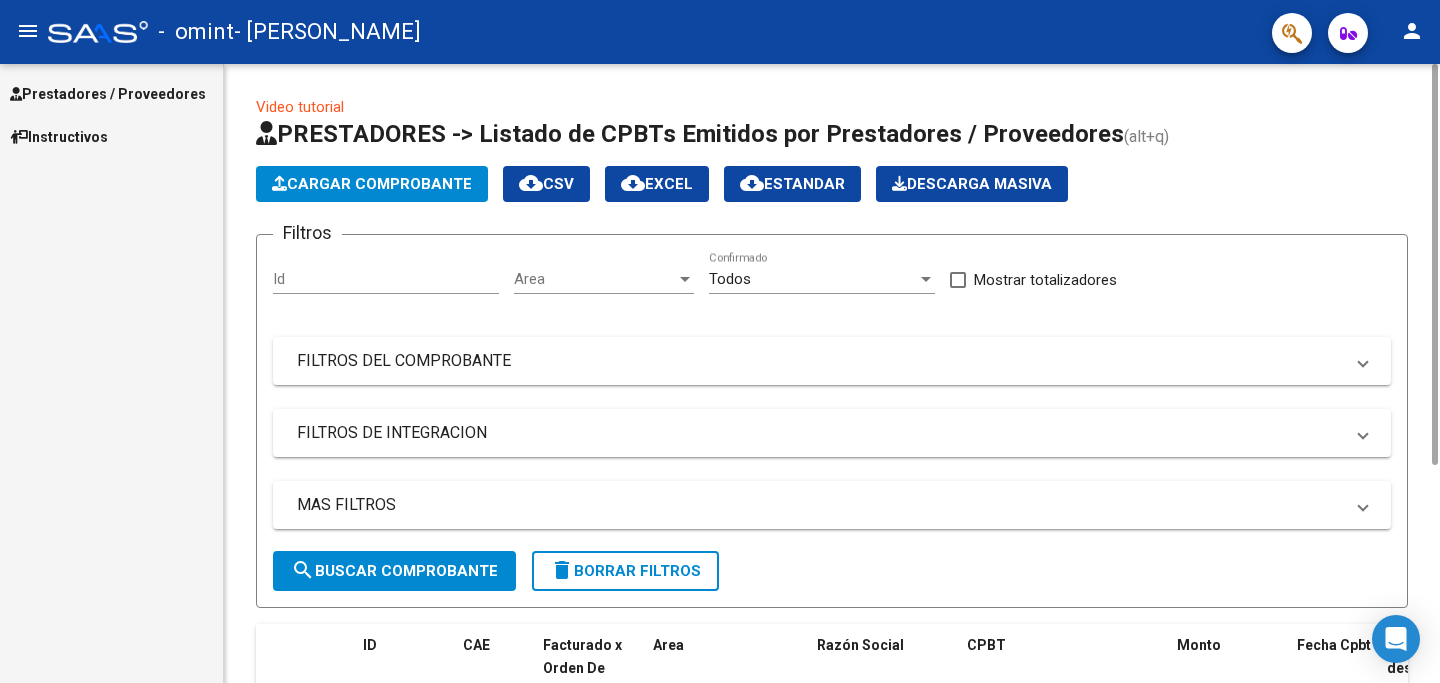 scroll, scrollTop: 0, scrollLeft: 0, axis: both 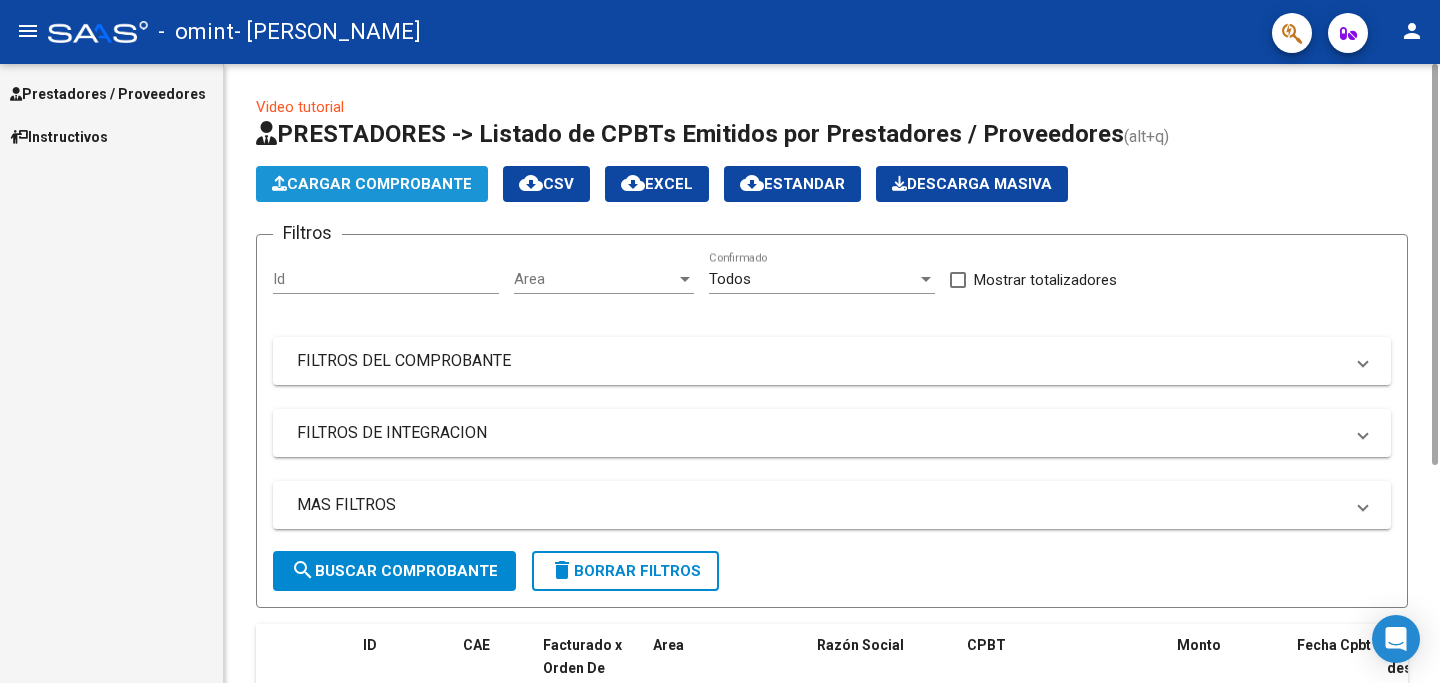 click on "Cargar Comprobante" 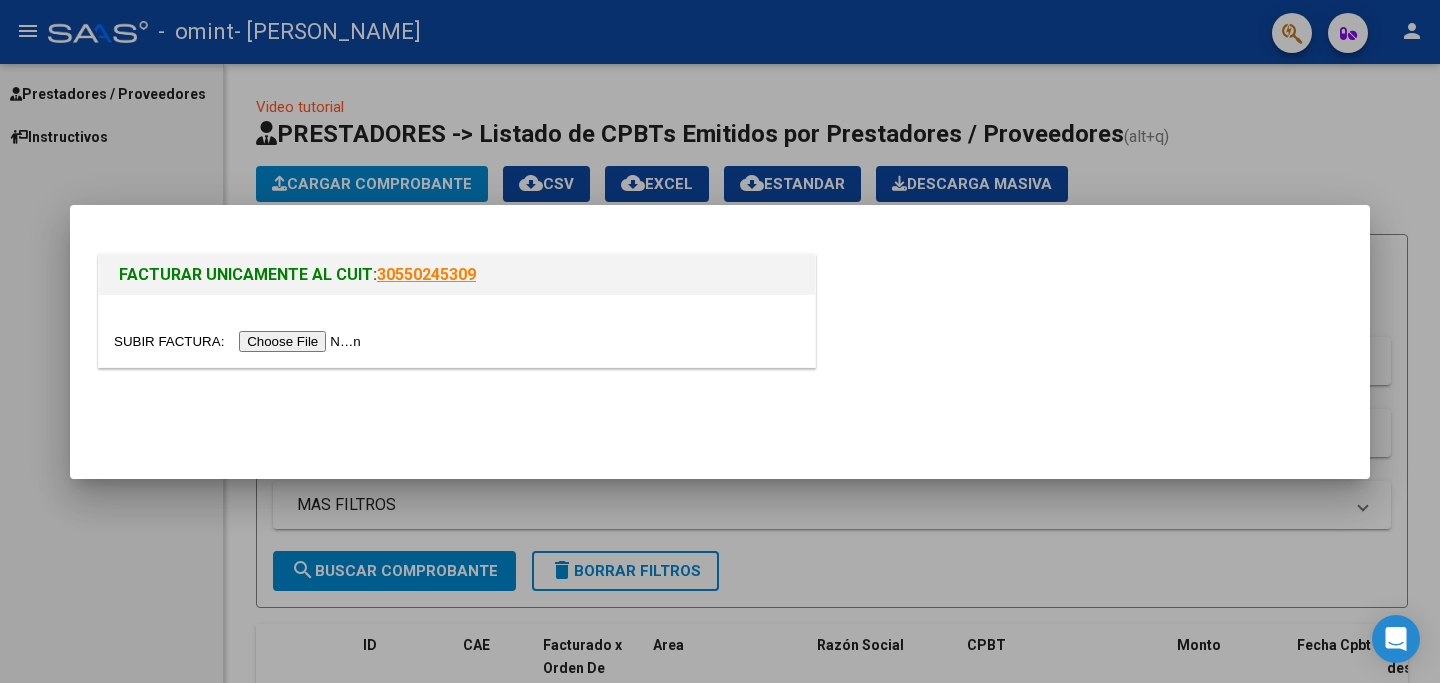 click at bounding box center [240, 341] 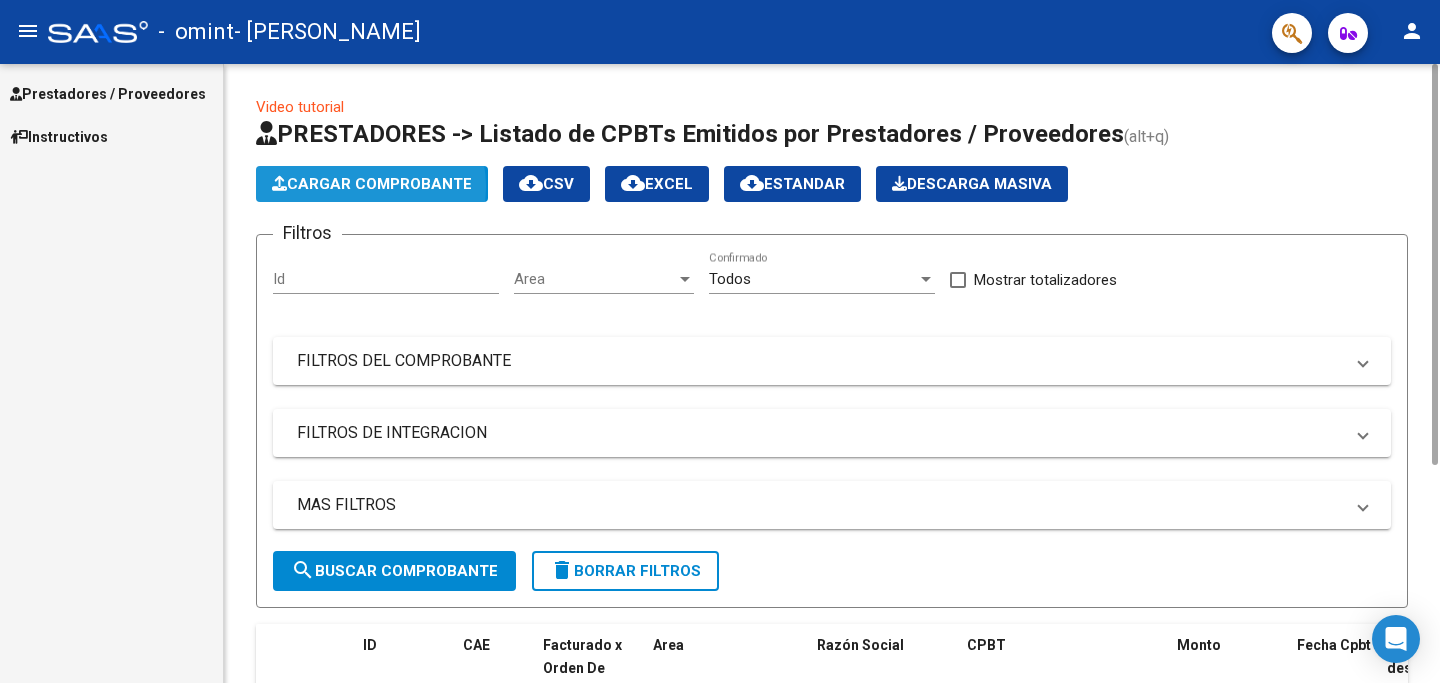 click on "Cargar Comprobante" 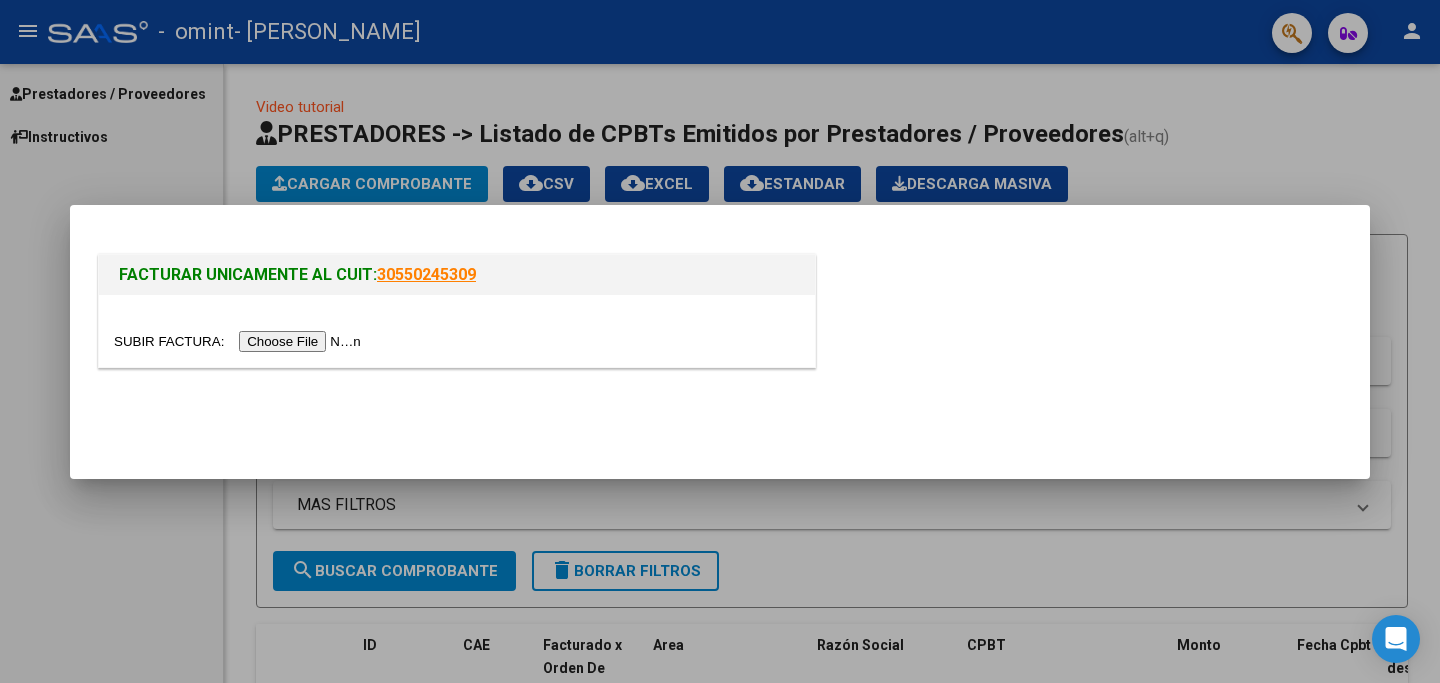 click at bounding box center [240, 341] 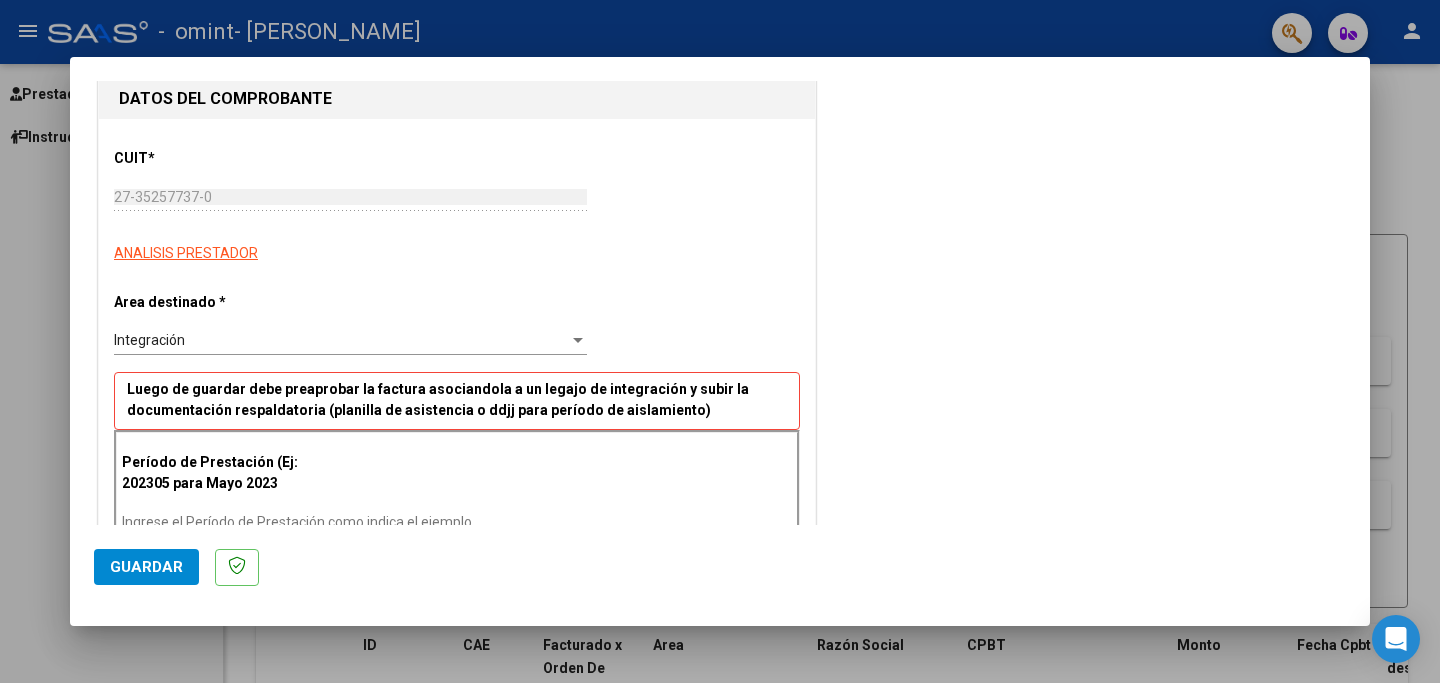 scroll, scrollTop: 0, scrollLeft: 0, axis: both 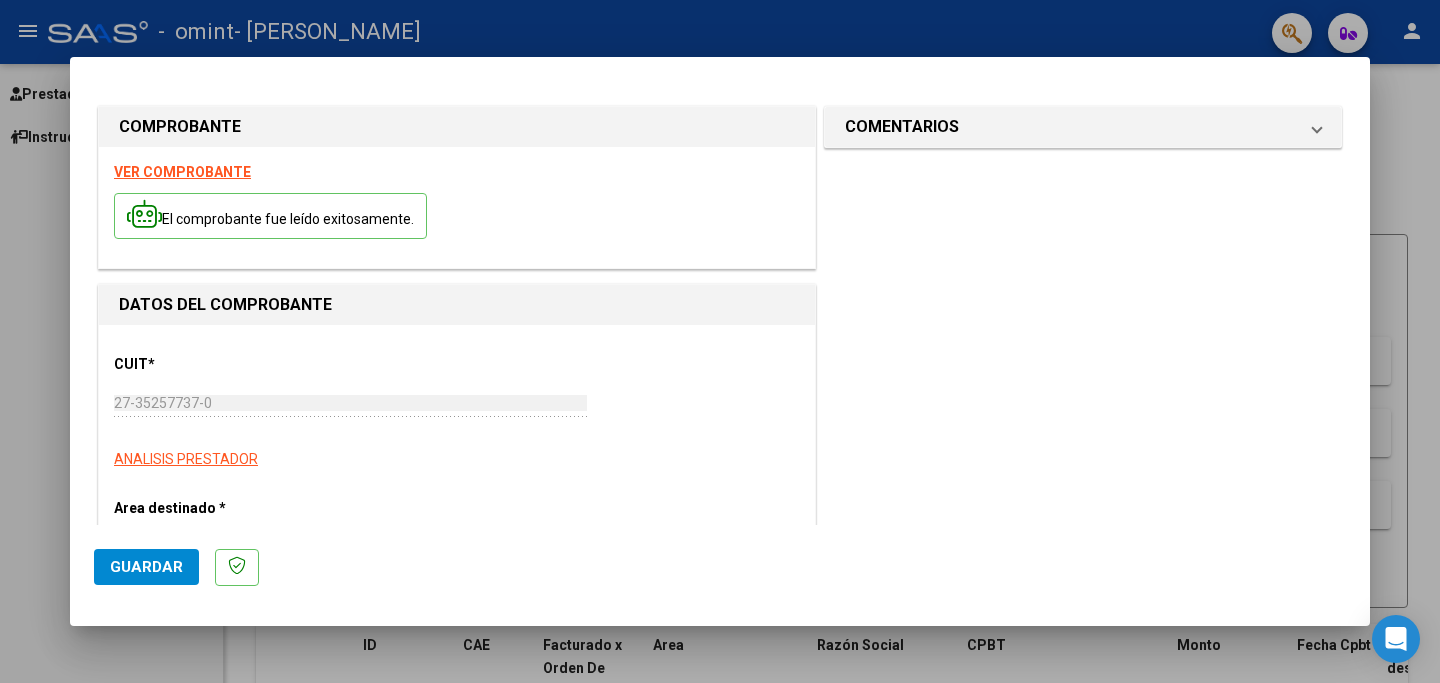 click on "Guardar" 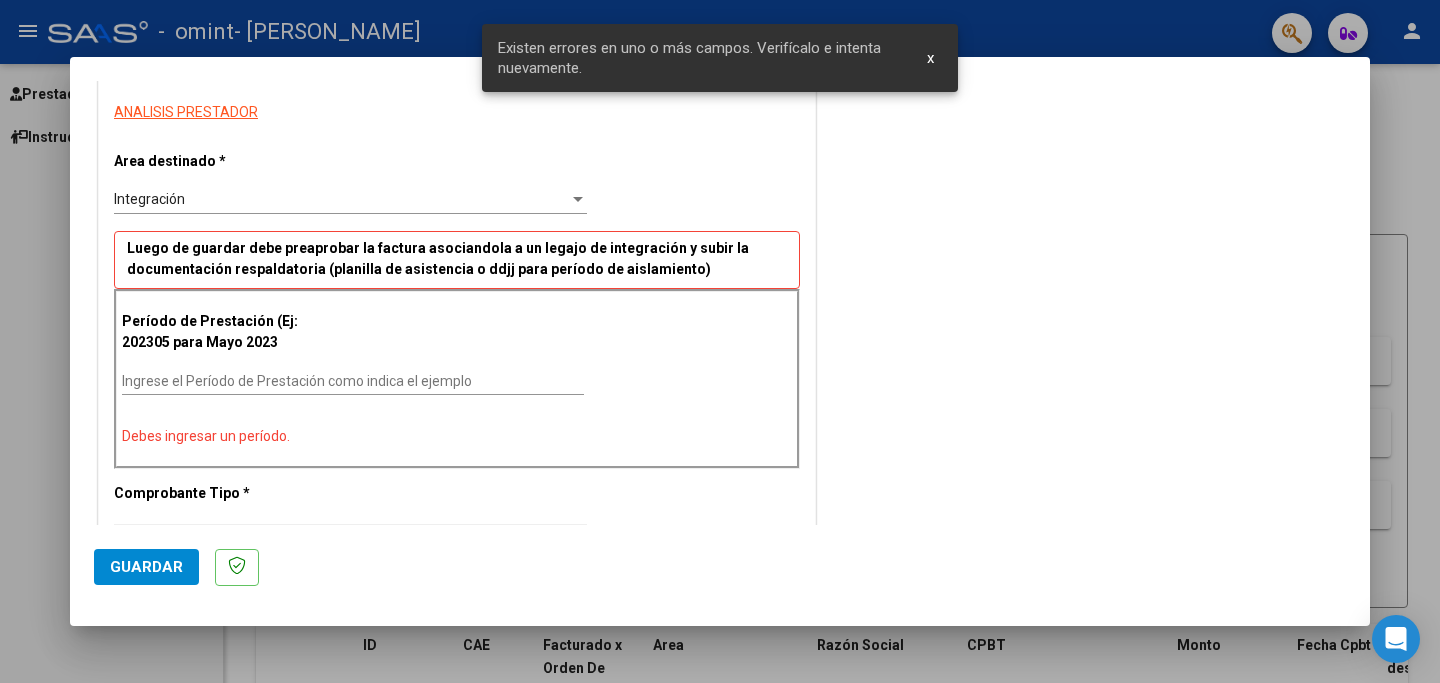 scroll, scrollTop: 404, scrollLeft: 0, axis: vertical 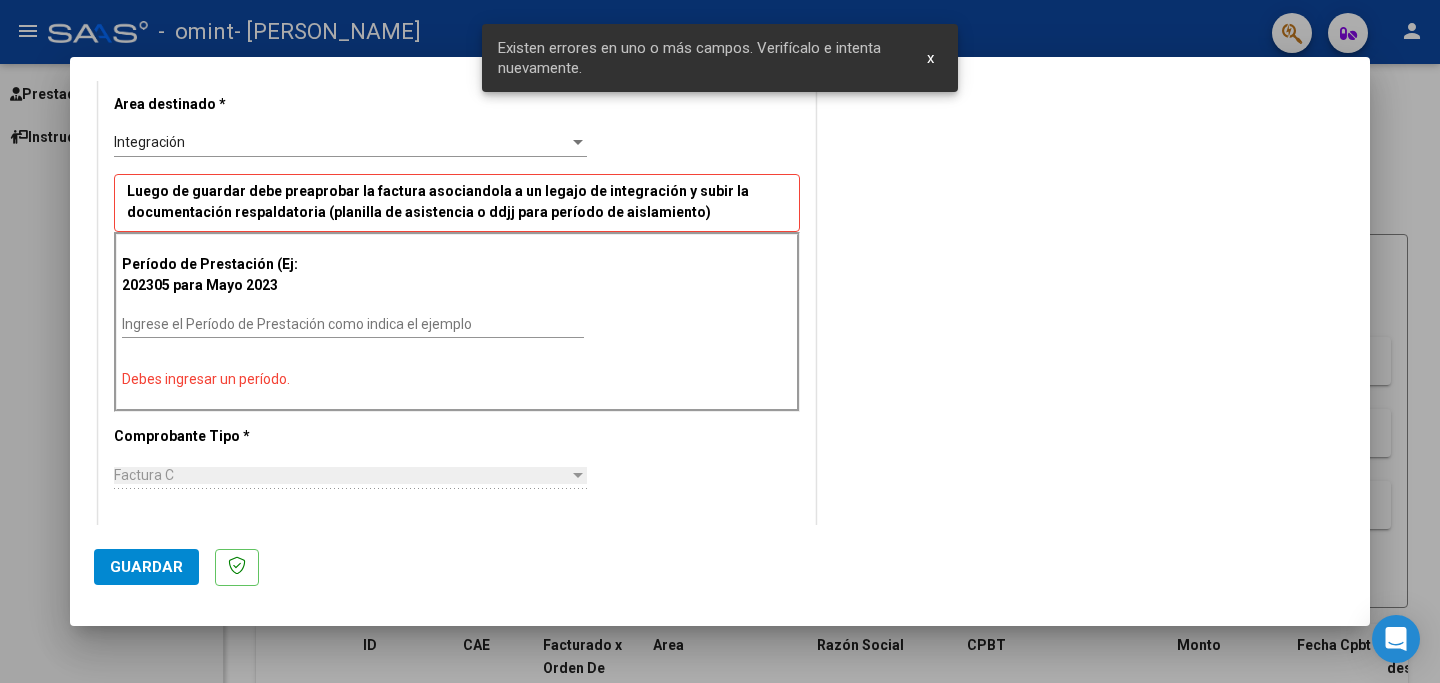 click on "Ingrese el Período de Prestación como indica el ejemplo" at bounding box center (353, 324) 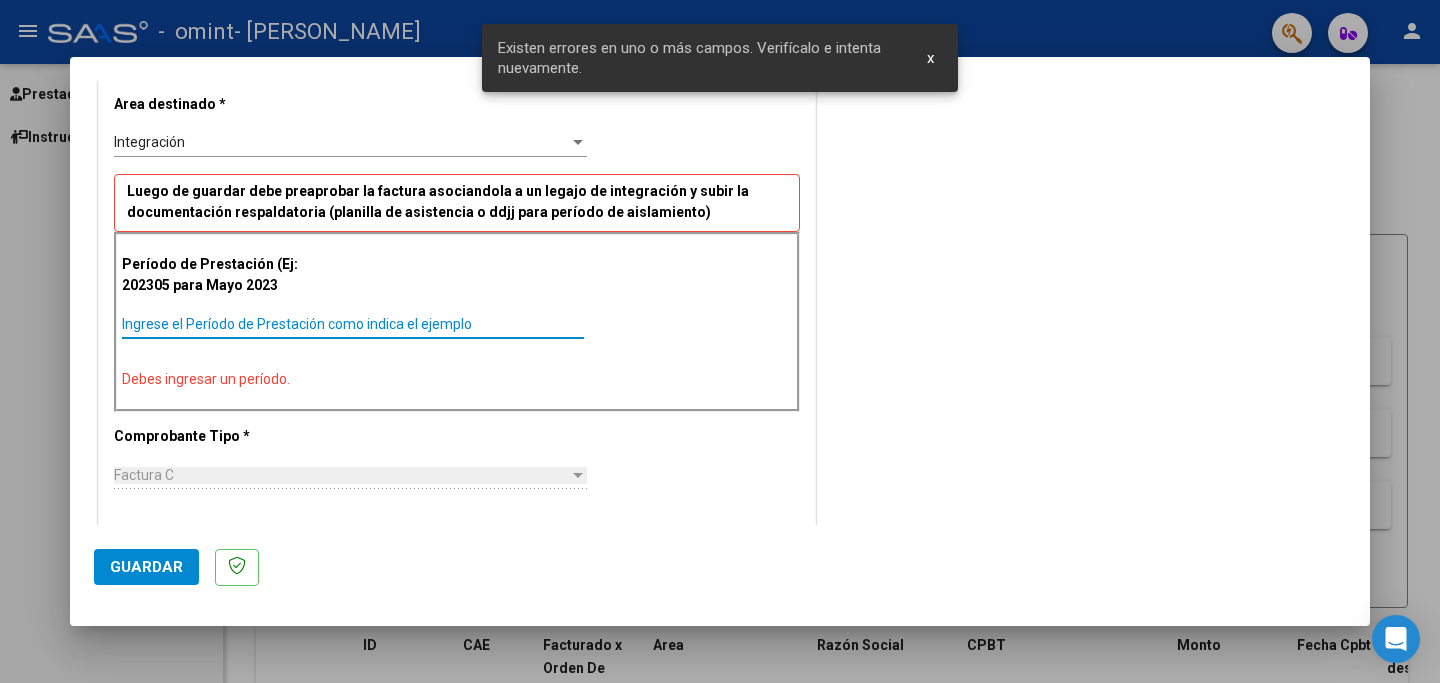click on "Ingrese el Período de Prestación como indica el ejemplo" at bounding box center (353, 324) 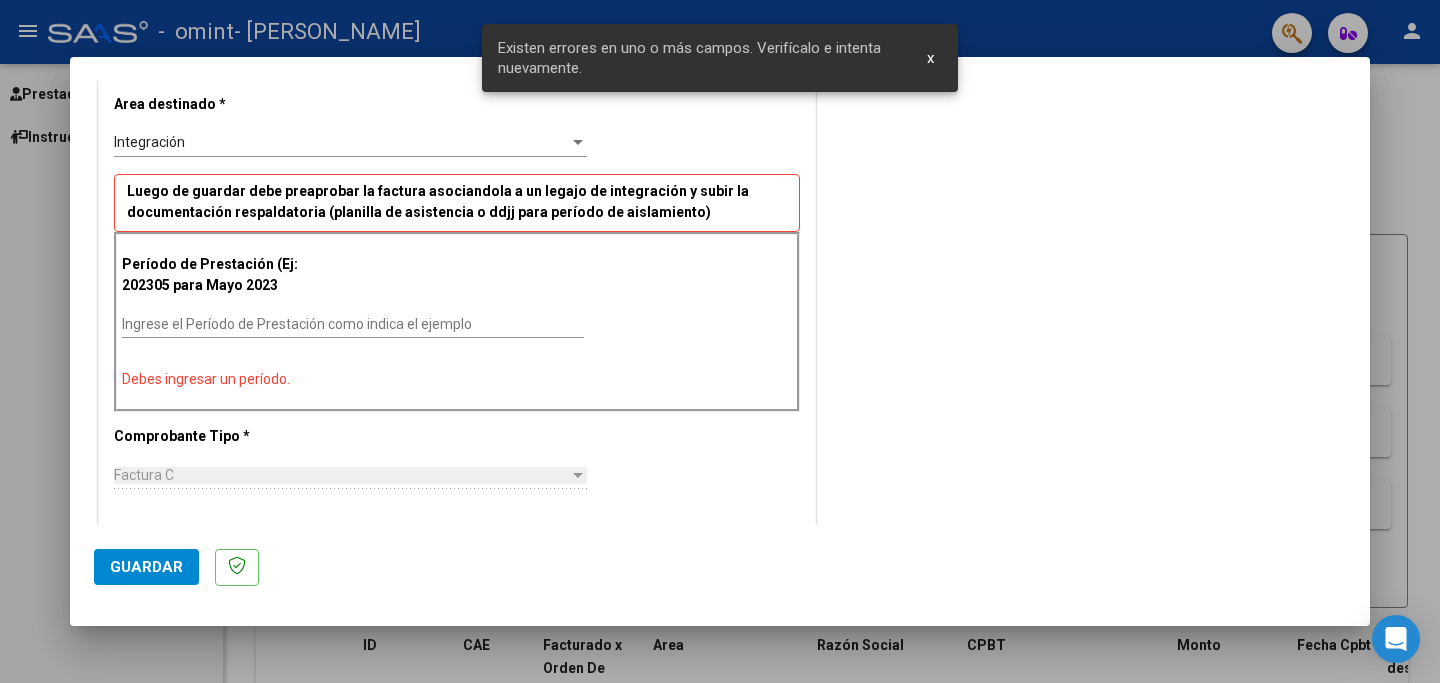 click on "Período de Prestación (Ej: 202305 para Mayo 2023" at bounding box center (222, 275) 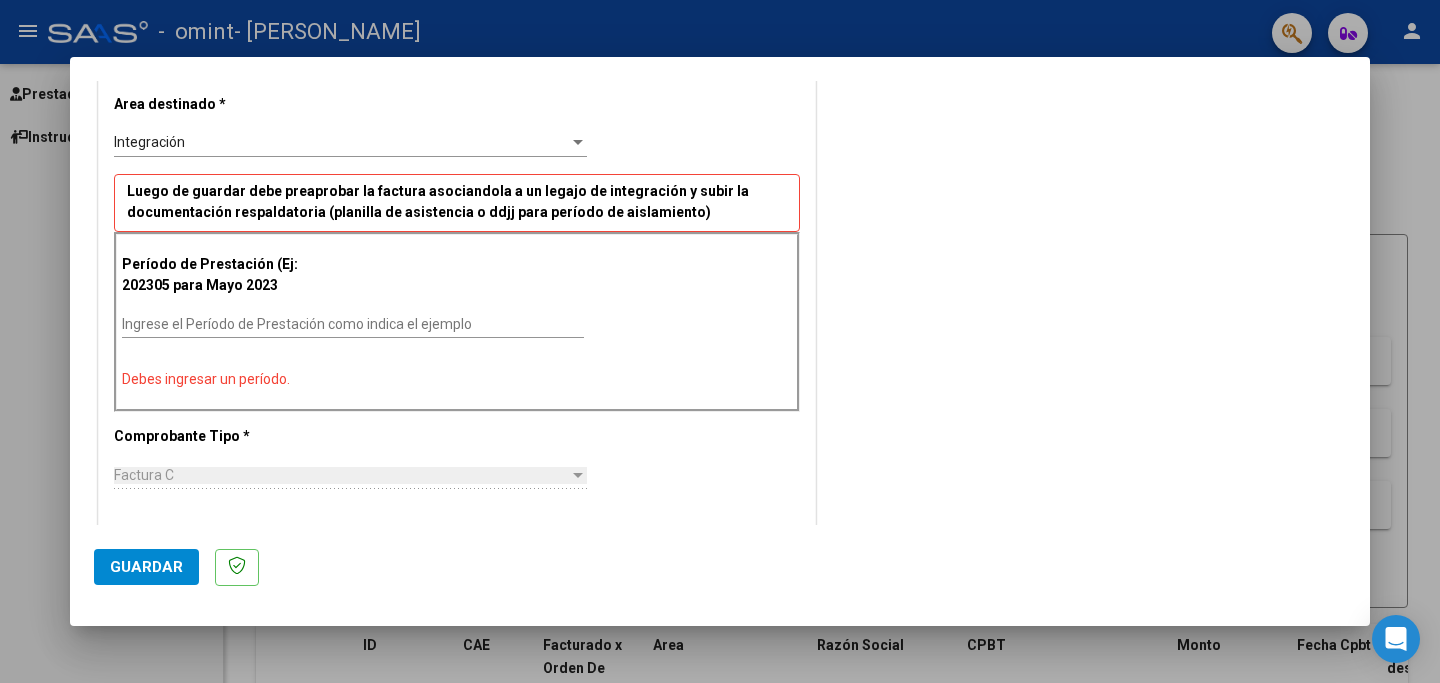click on "Ingrese el Período de Prestación como indica el ejemplo" at bounding box center (353, 324) 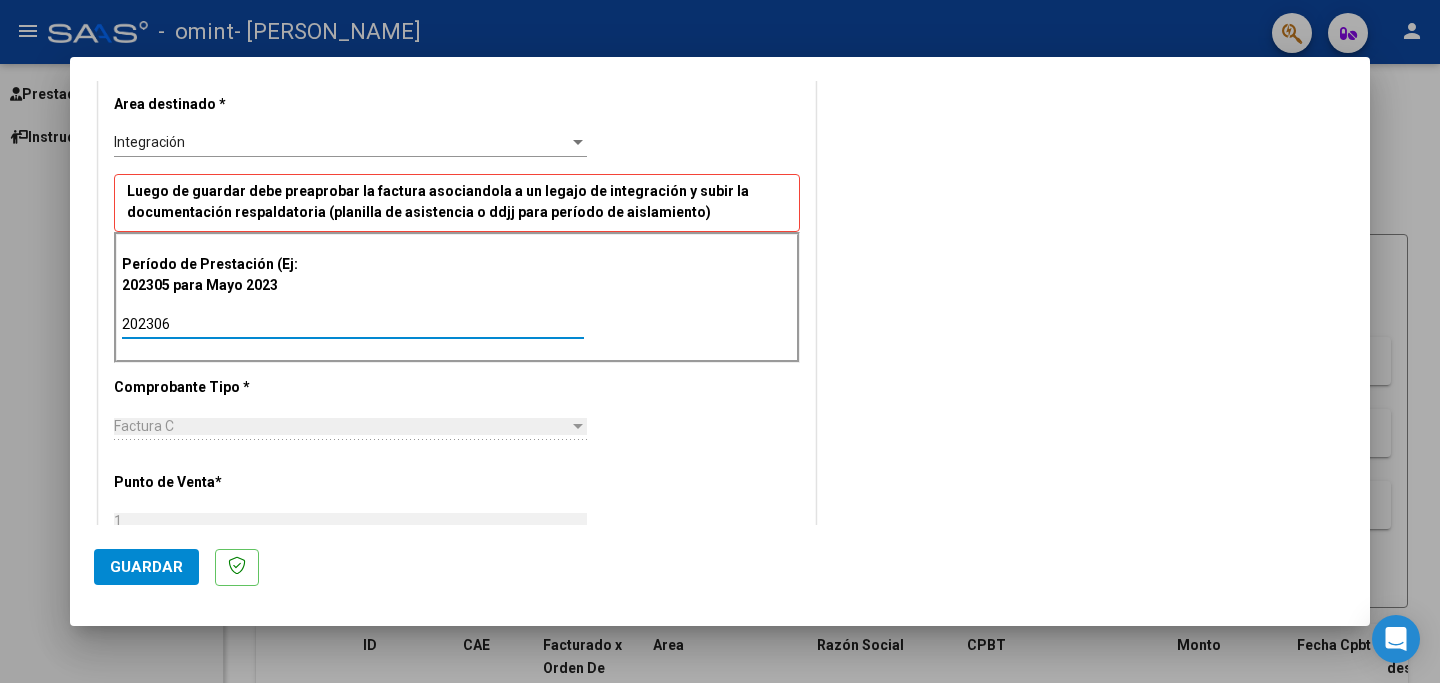 type on "202306" 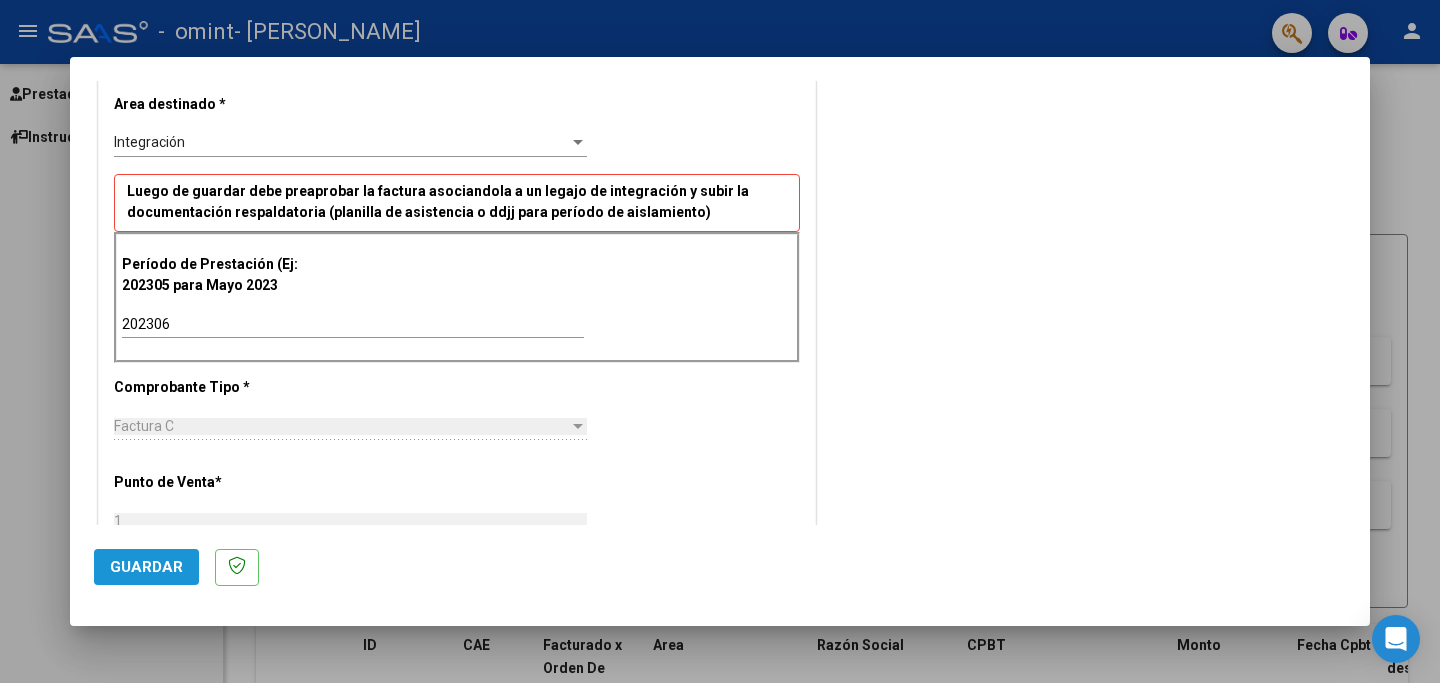 click on "Guardar" 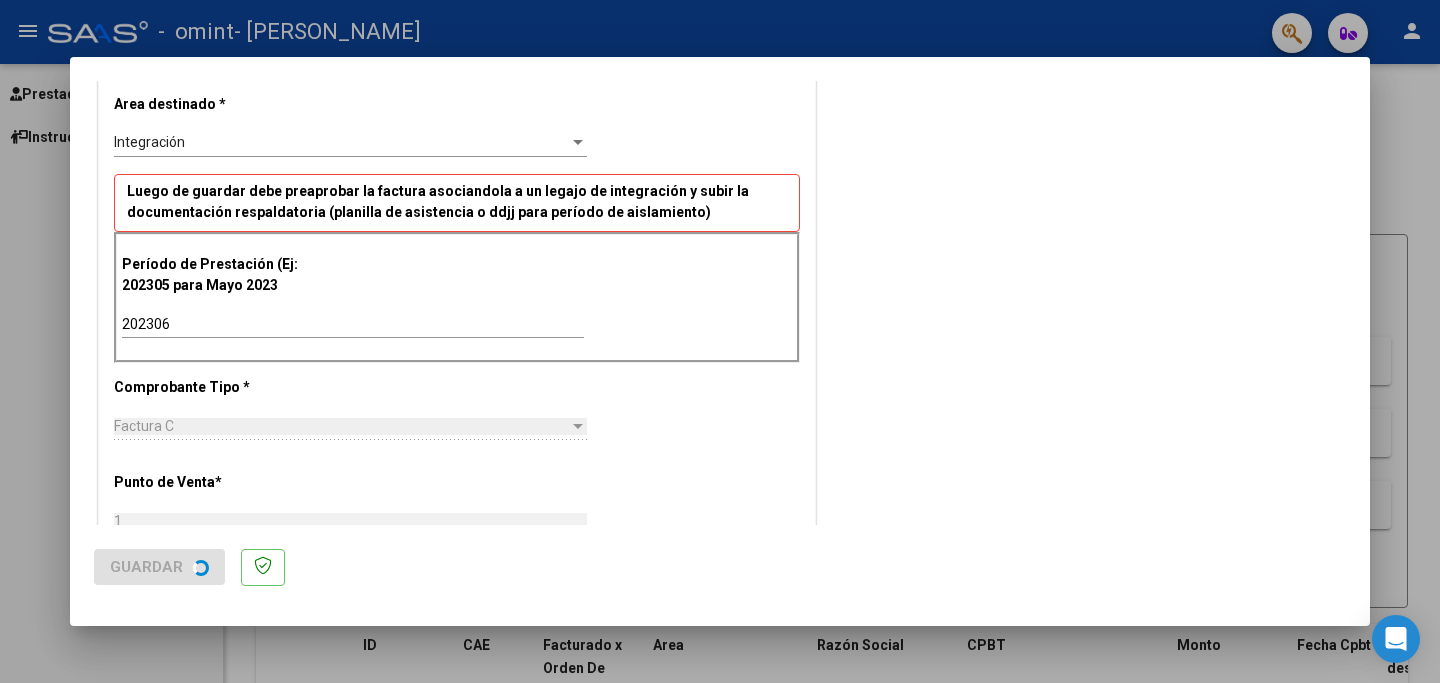 scroll, scrollTop: 0, scrollLeft: 0, axis: both 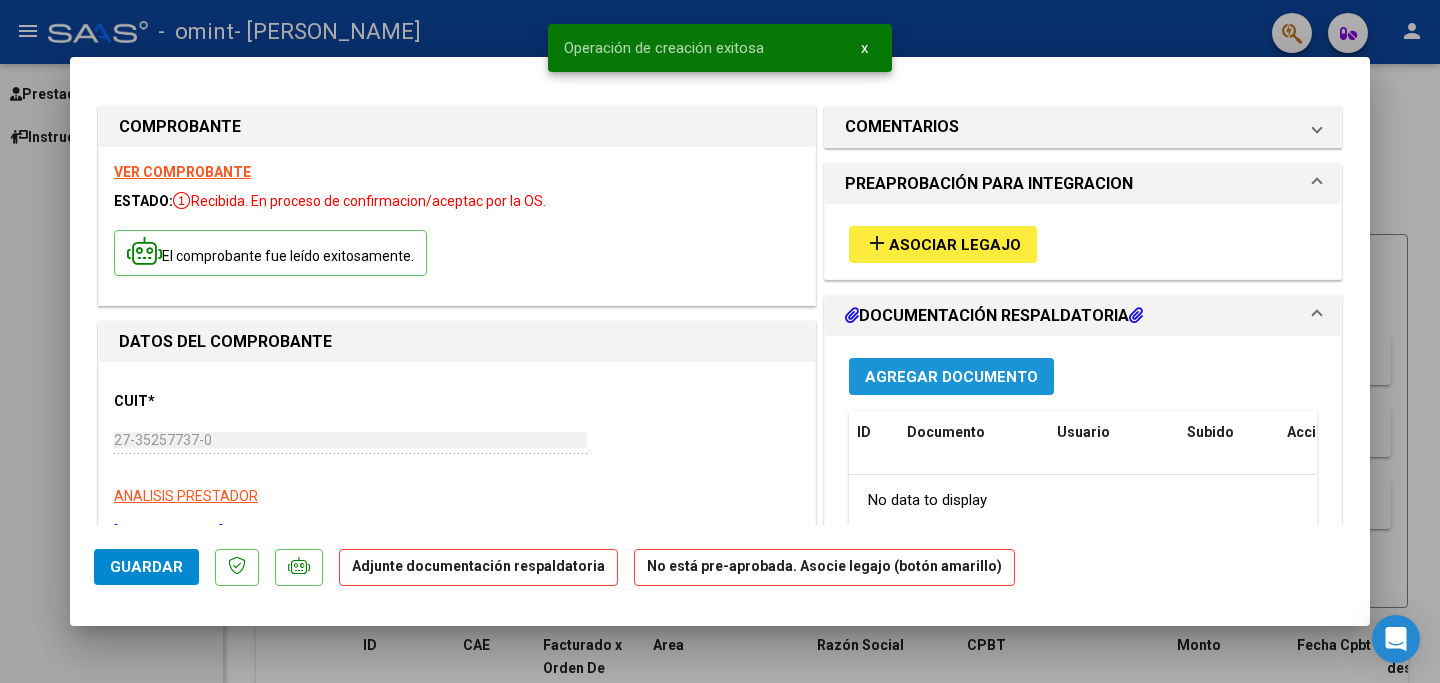 click on "Agregar Documento" at bounding box center [951, 376] 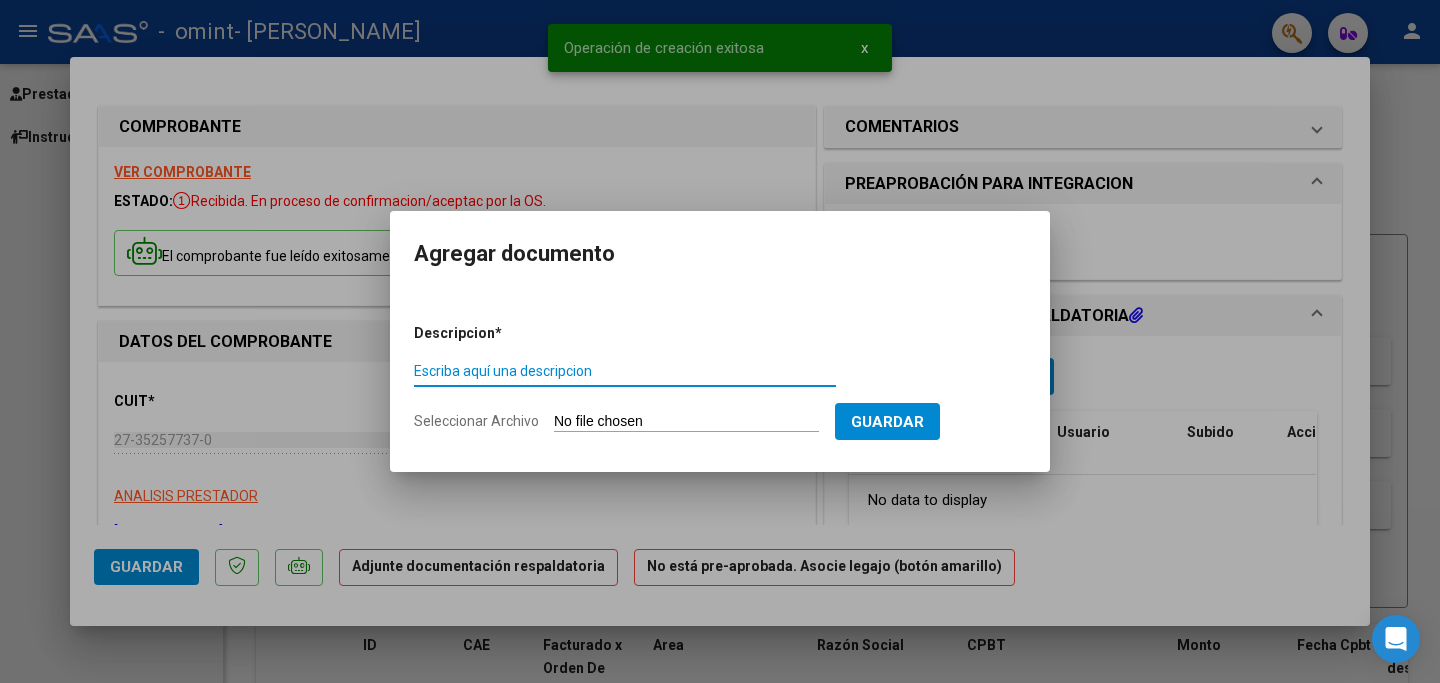 click on "Seleccionar Archivo" at bounding box center (686, 422) 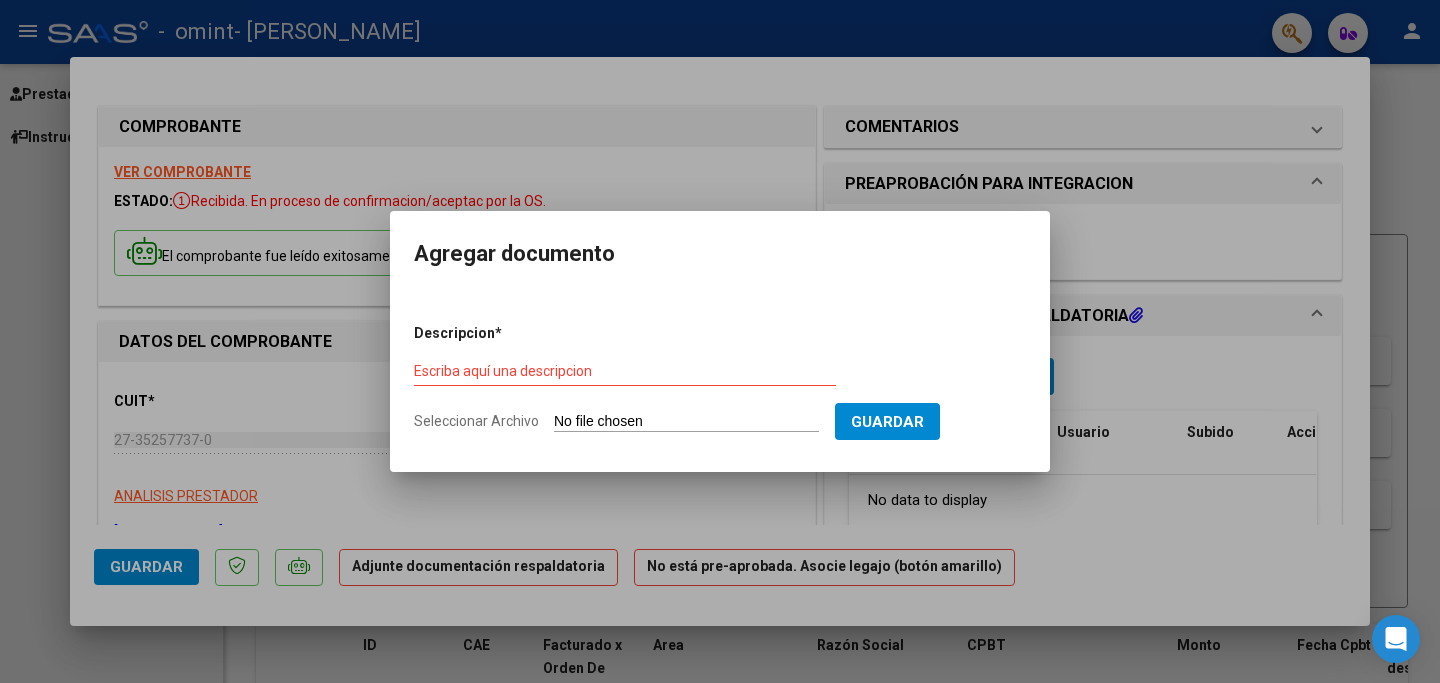 type on "C:\fakepath\asistencia [PERSON_NAME].pdf" 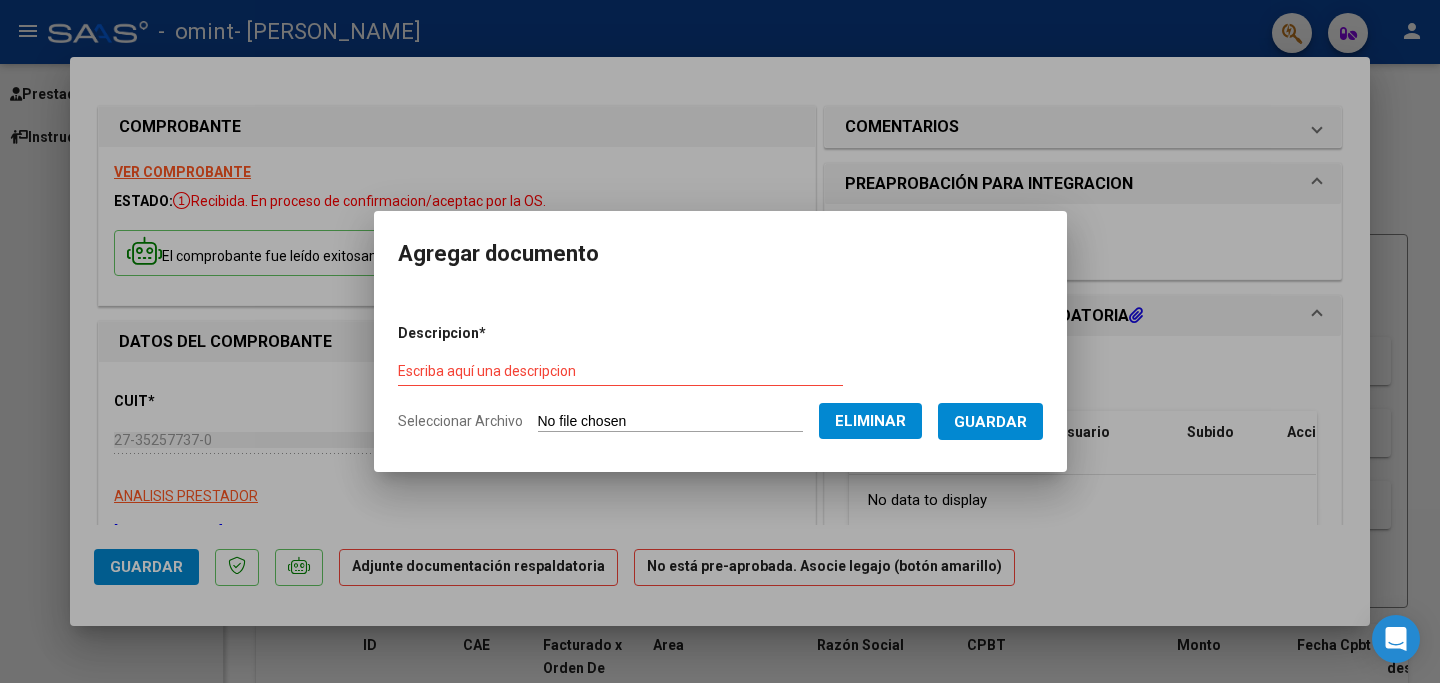 click on "Escriba aquí una descripcion" at bounding box center (620, 371) 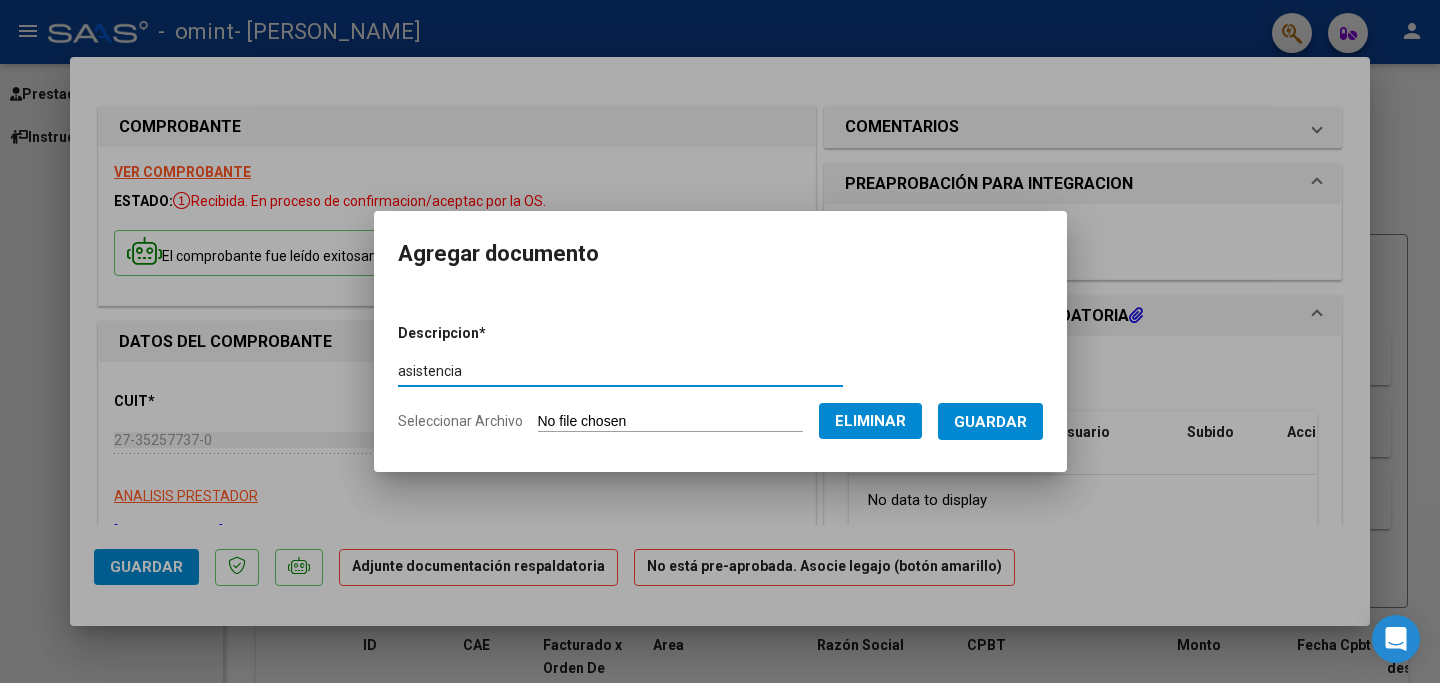type on "asistencia" 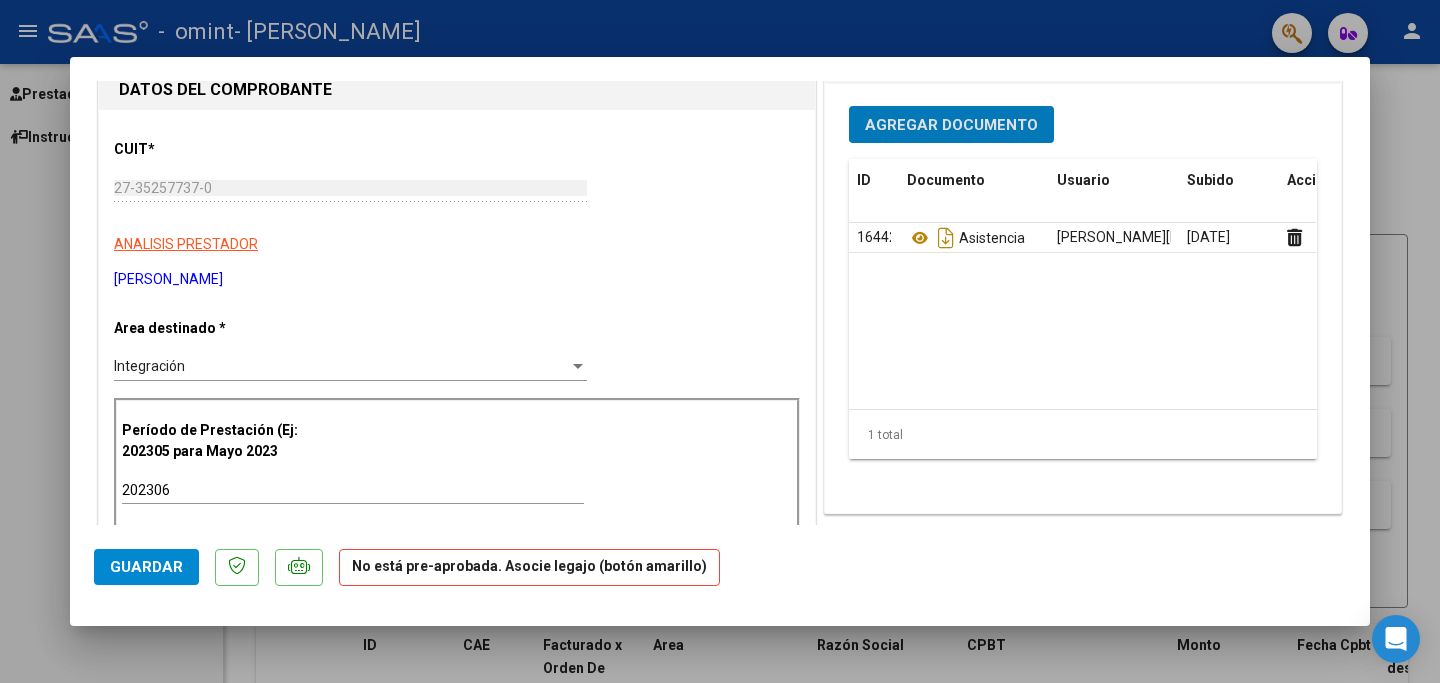 scroll, scrollTop: 0, scrollLeft: 0, axis: both 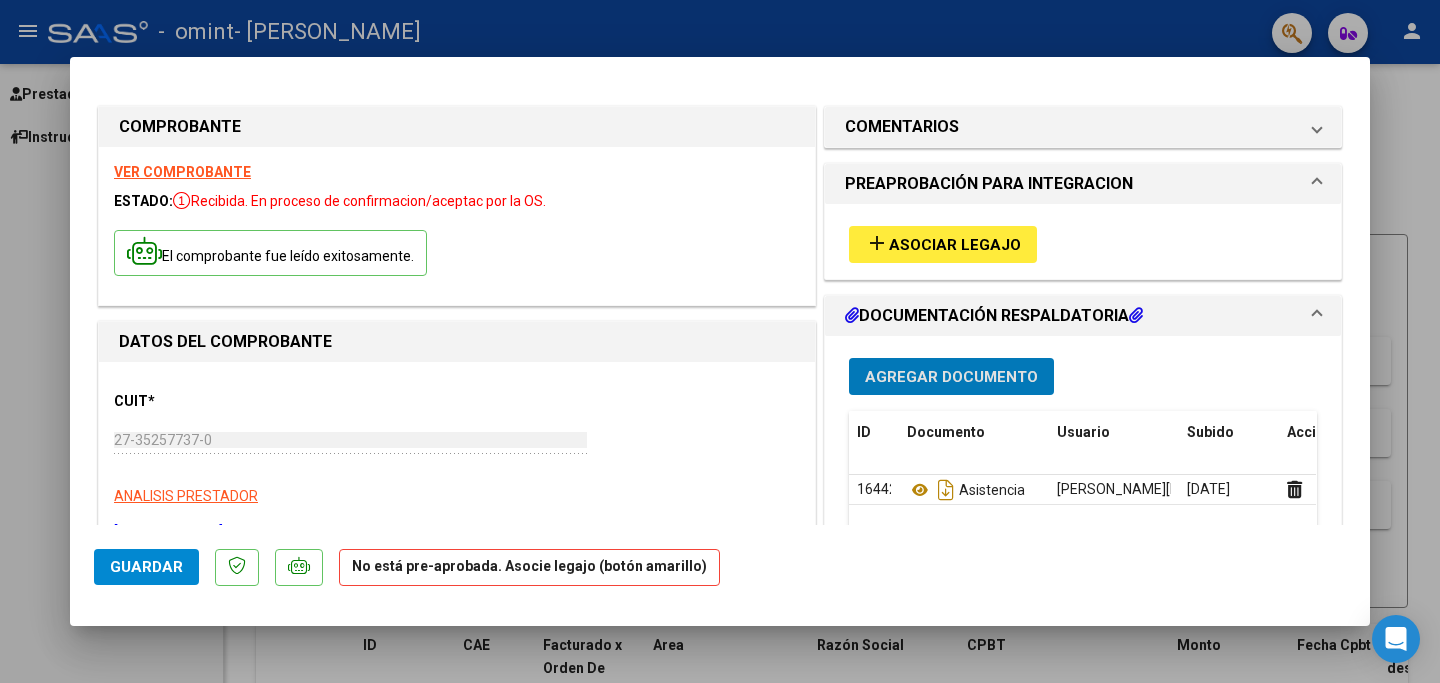 click on "Asociar Legajo" at bounding box center [955, 245] 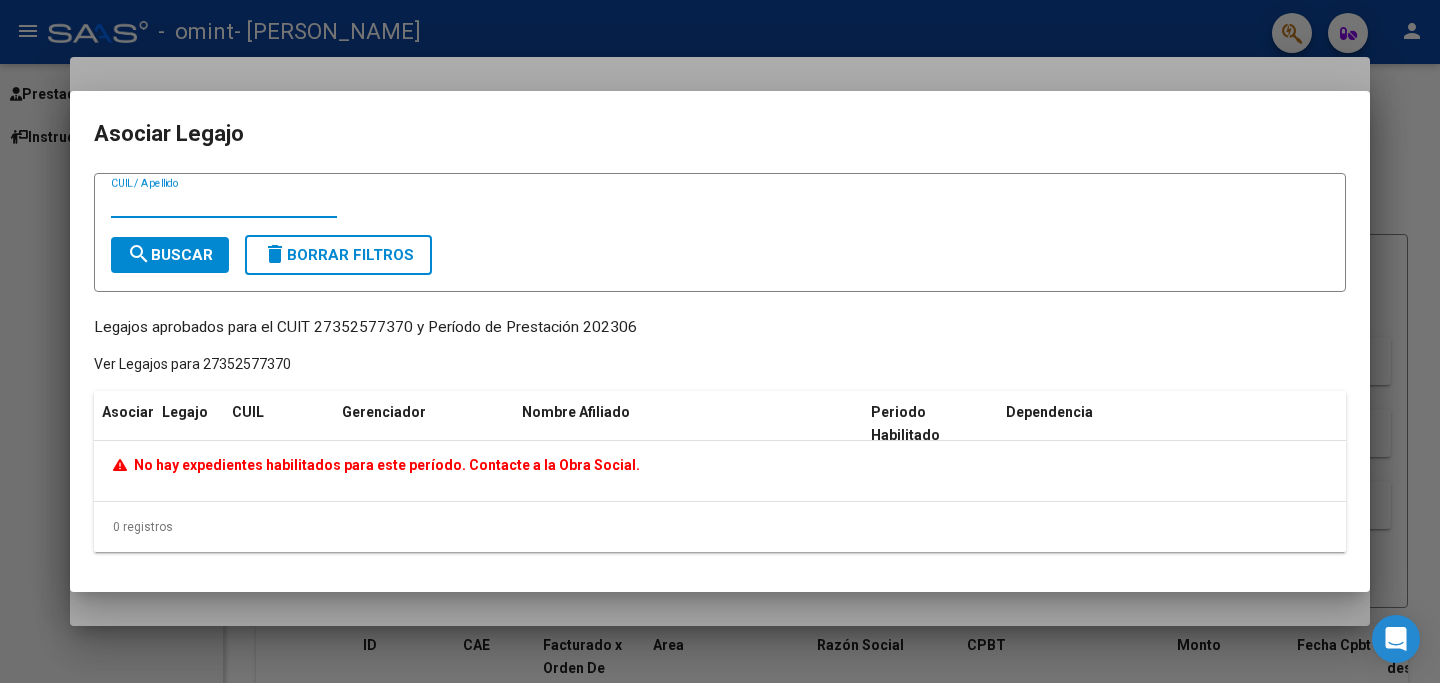 click on "No hay expedientes habilitados para este período. Contacte a la Obra Social." 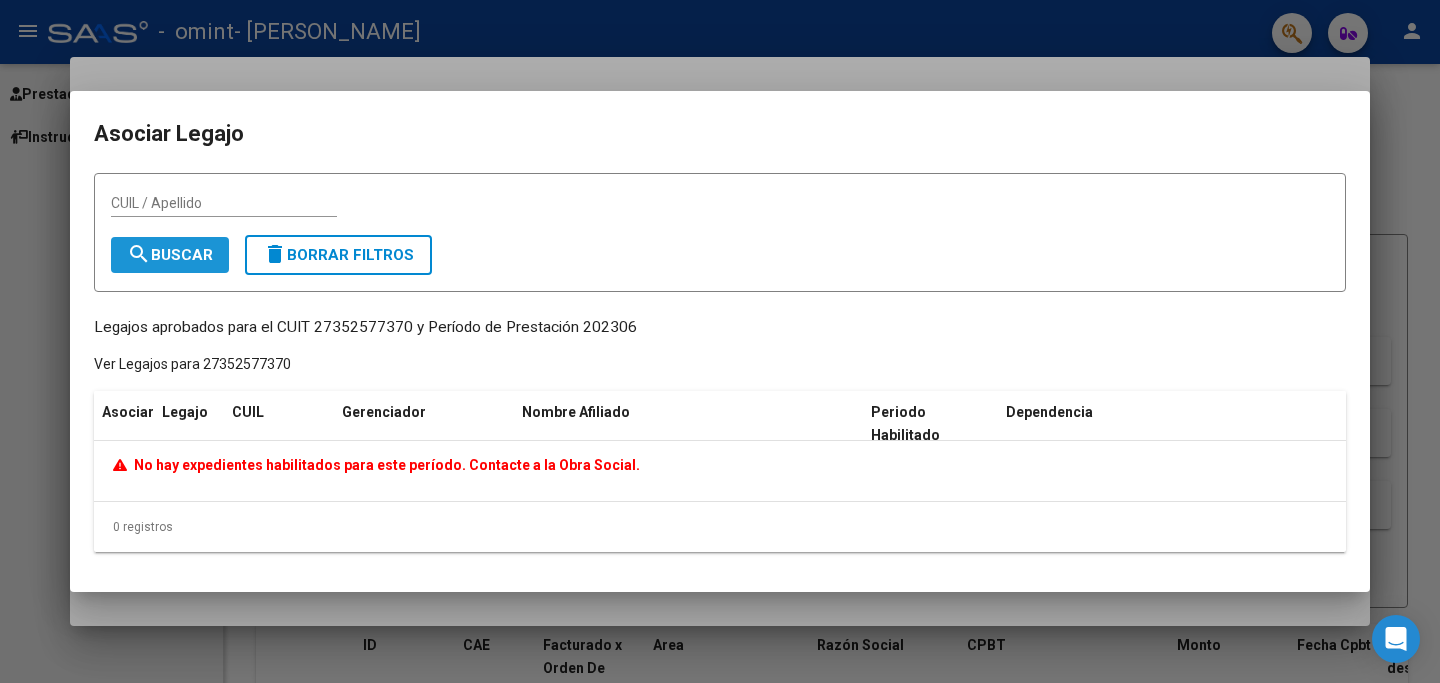 click on "search  Buscar" at bounding box center (170, 255) 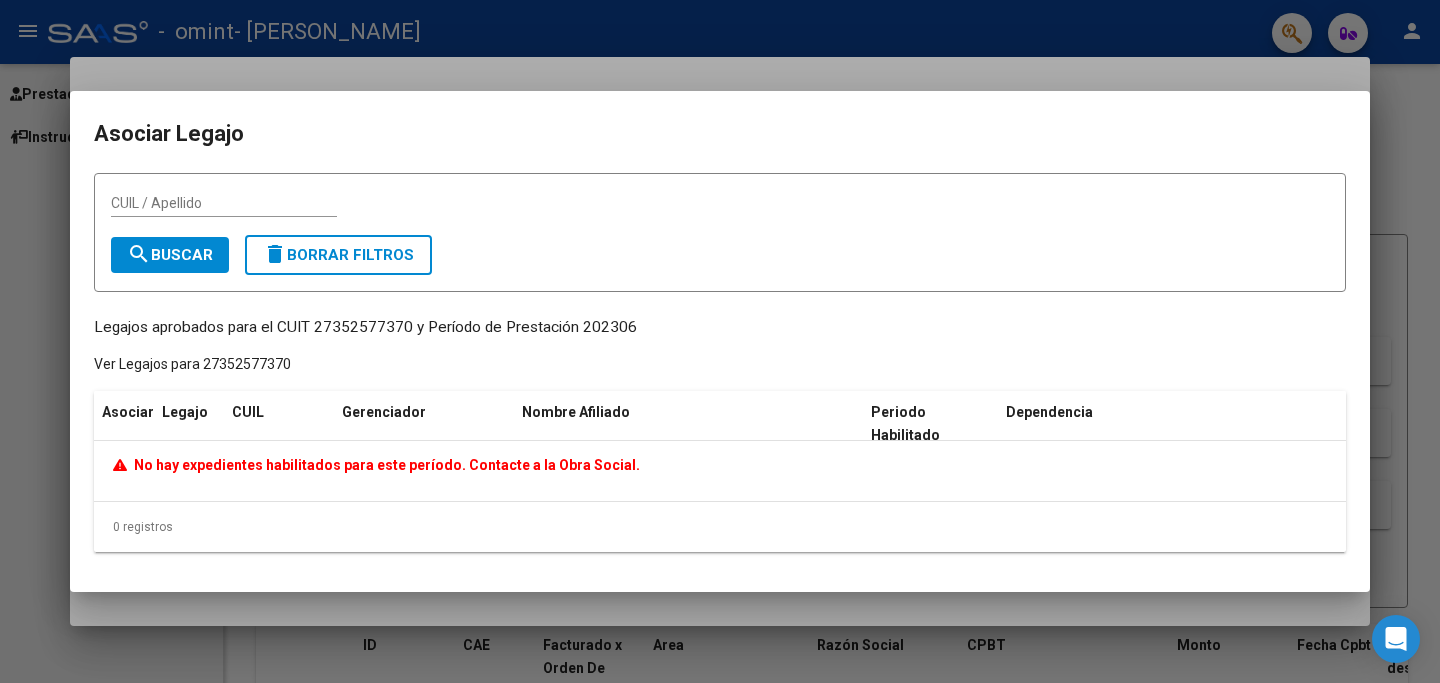 click on "CUIL / Apellido search  Buscar  delete  Borrar Filtros" at bounding box center [720, 232] 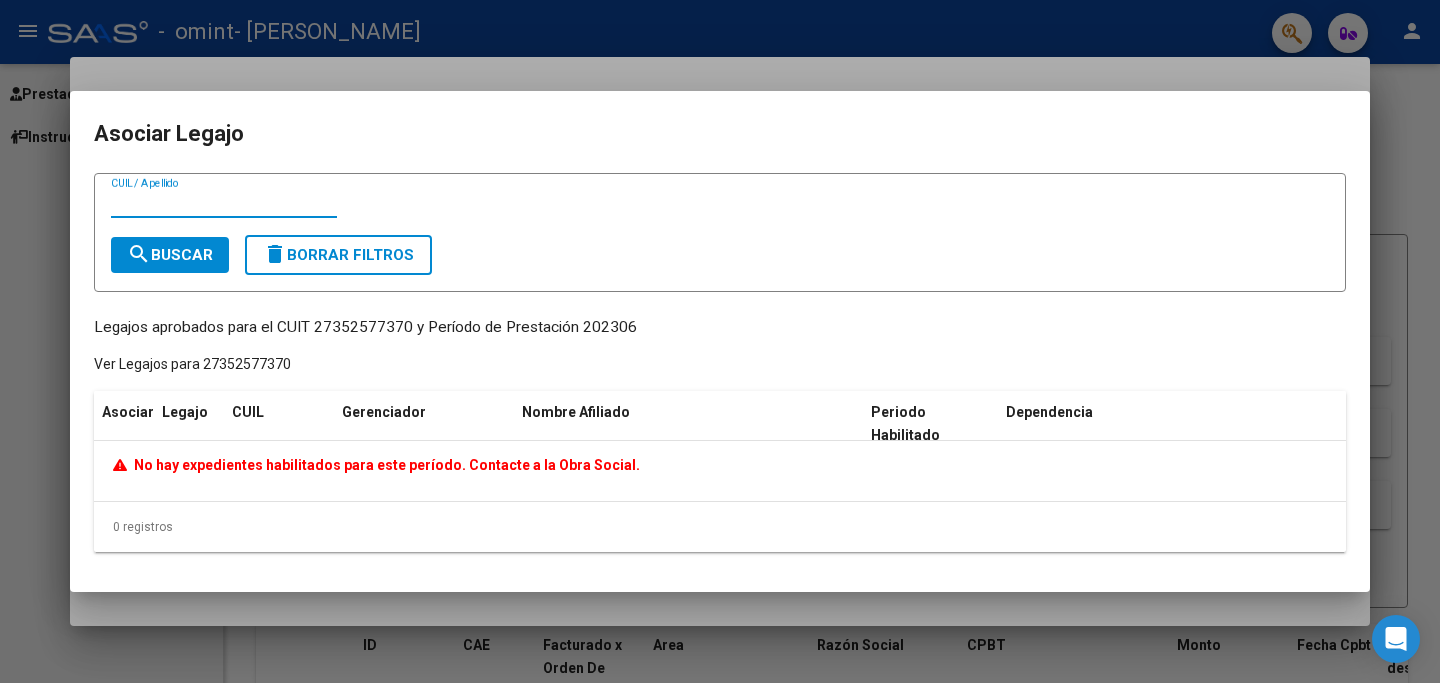 click on "CUIL / Apellido" at bounding box center [224, 203] 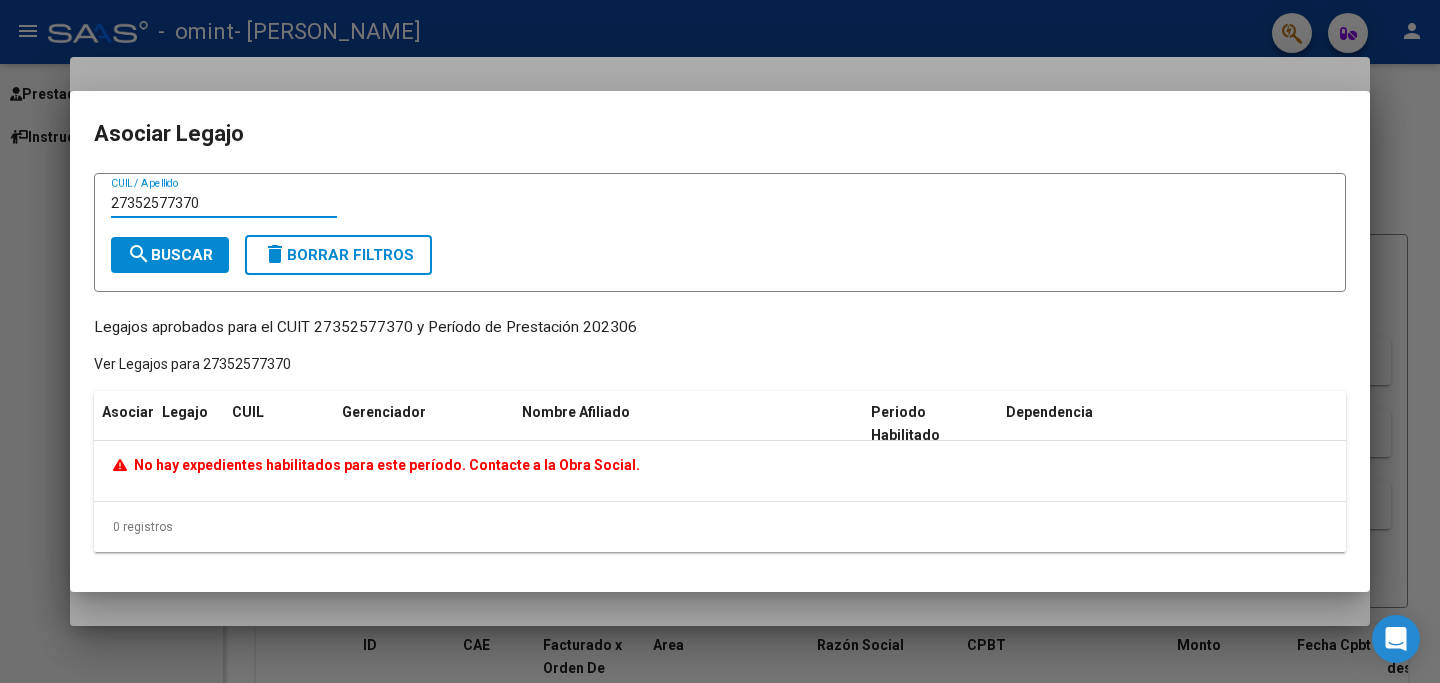 click on "search  Buscar" at bounding box center (170, 255) 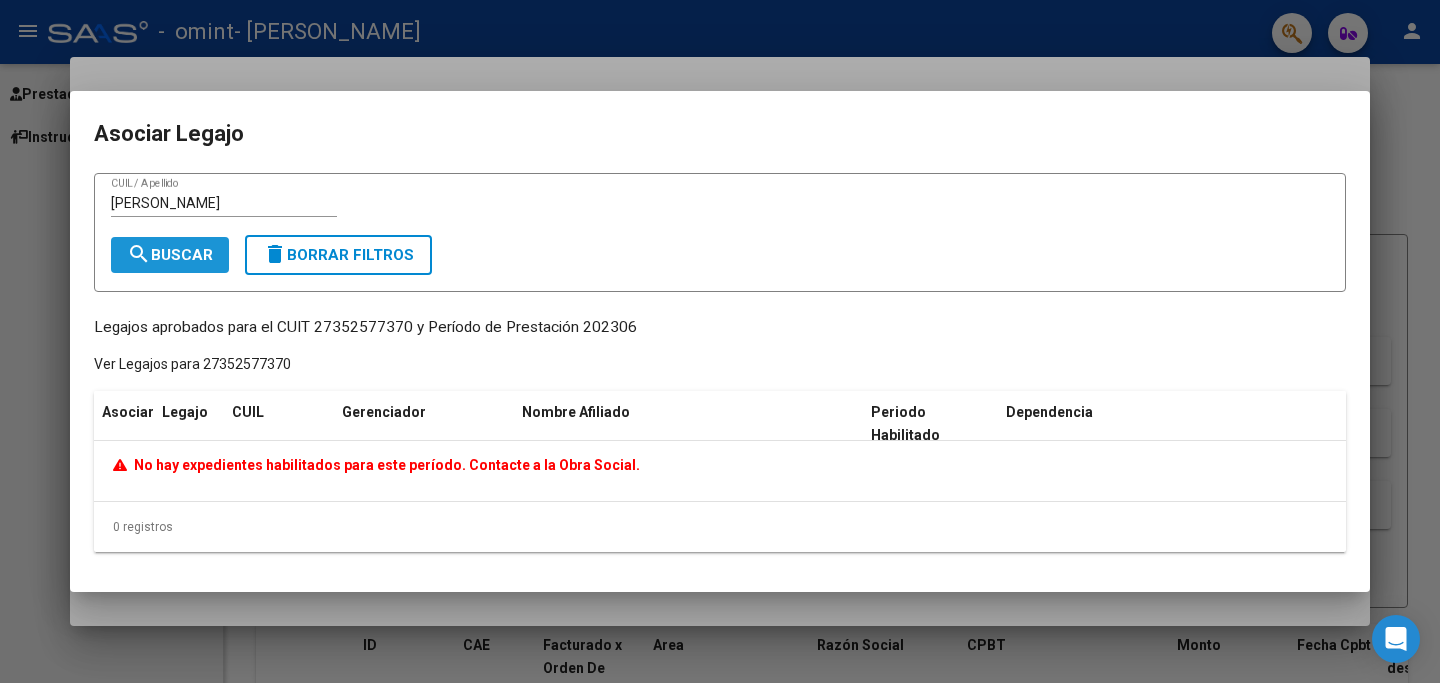 click on "search  Buscar" at bounding box center (170, 255) 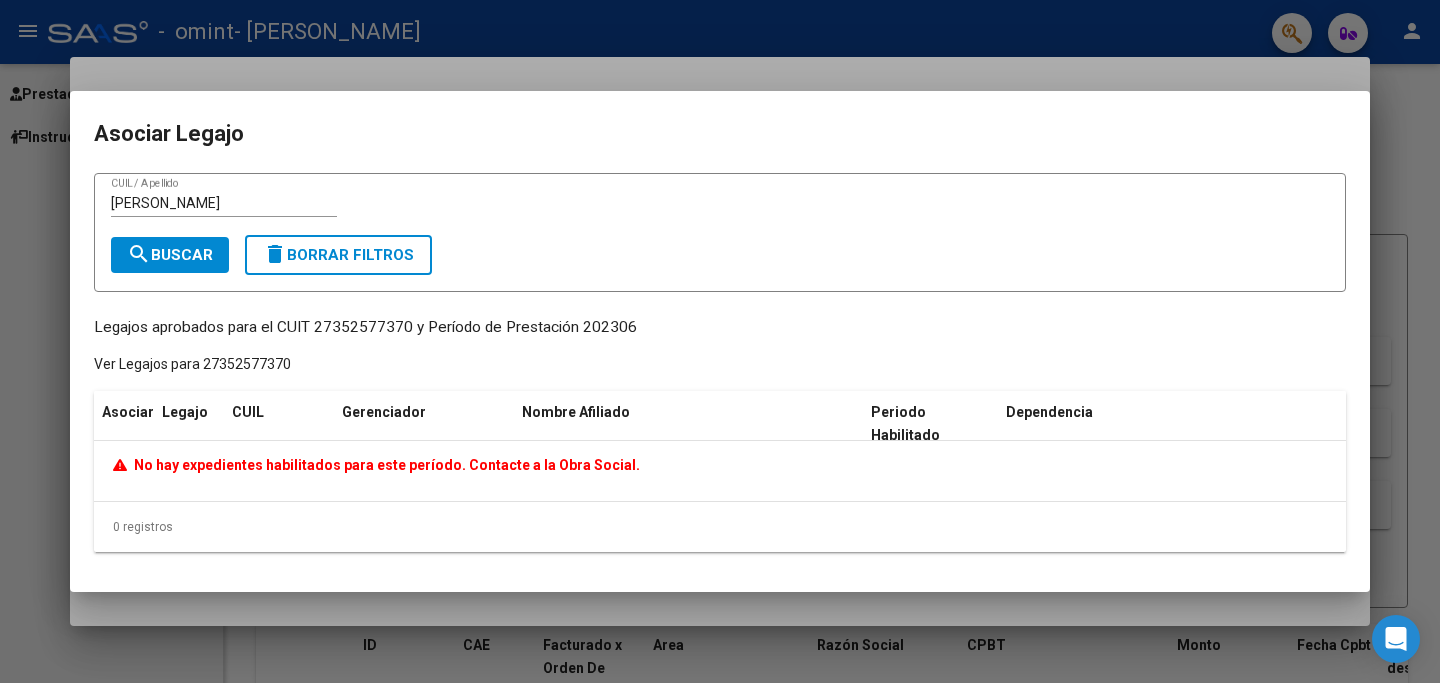 click on "[PERSON_NAME]" at bounding box center [224, 203] 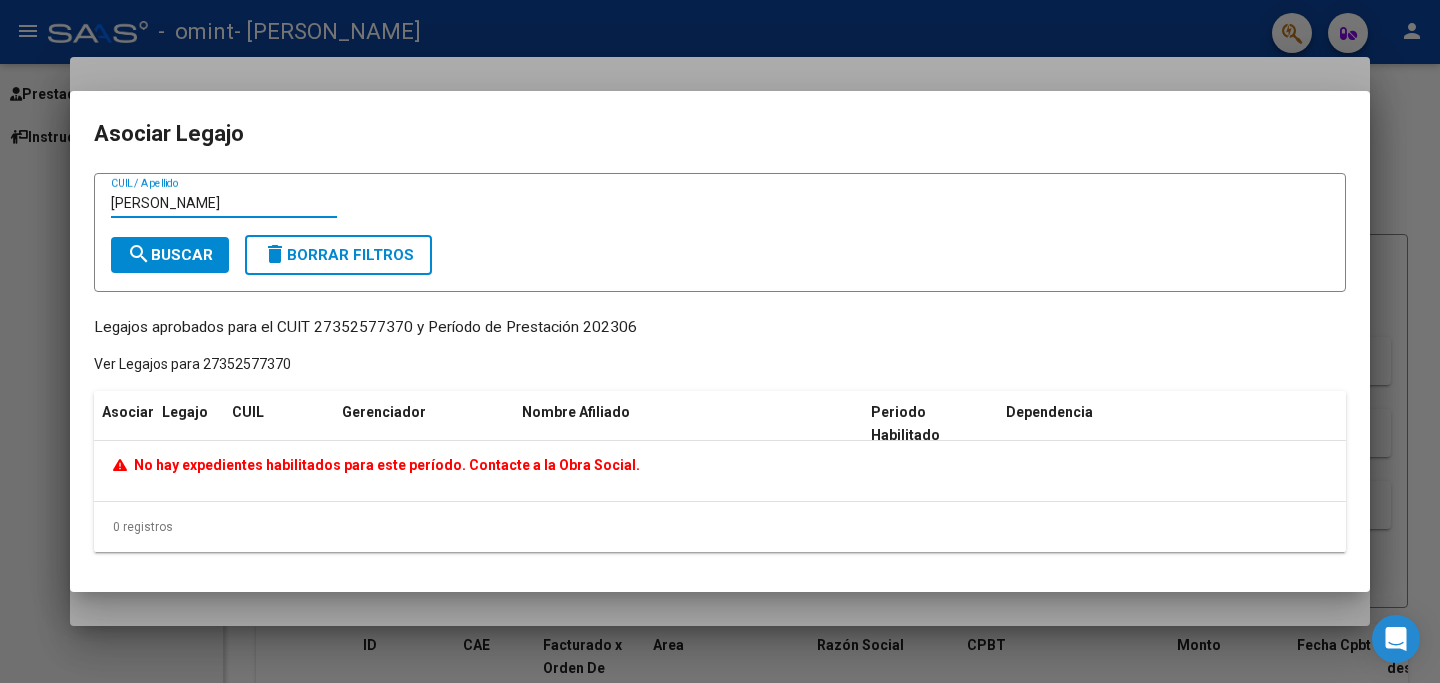 click on "[PERSON_NAME]" at bounding box center (224, 203) 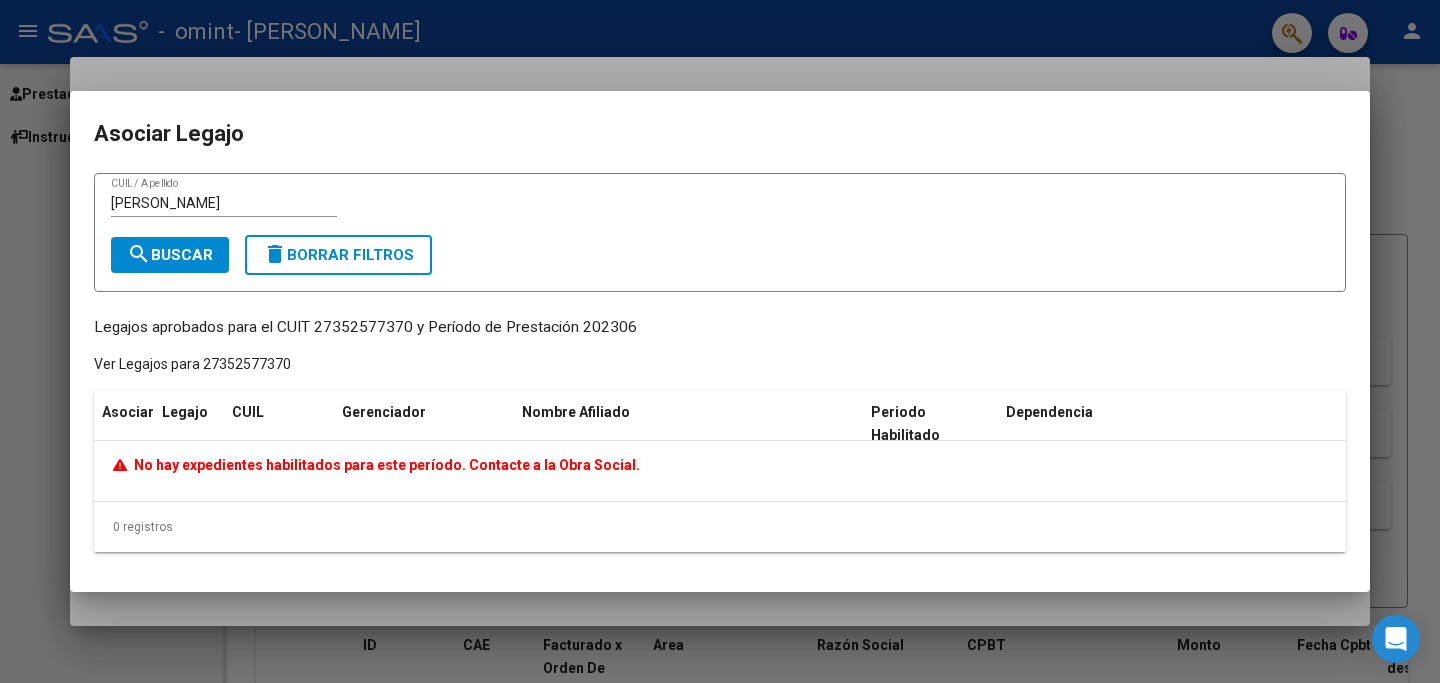 click on "0 registros" 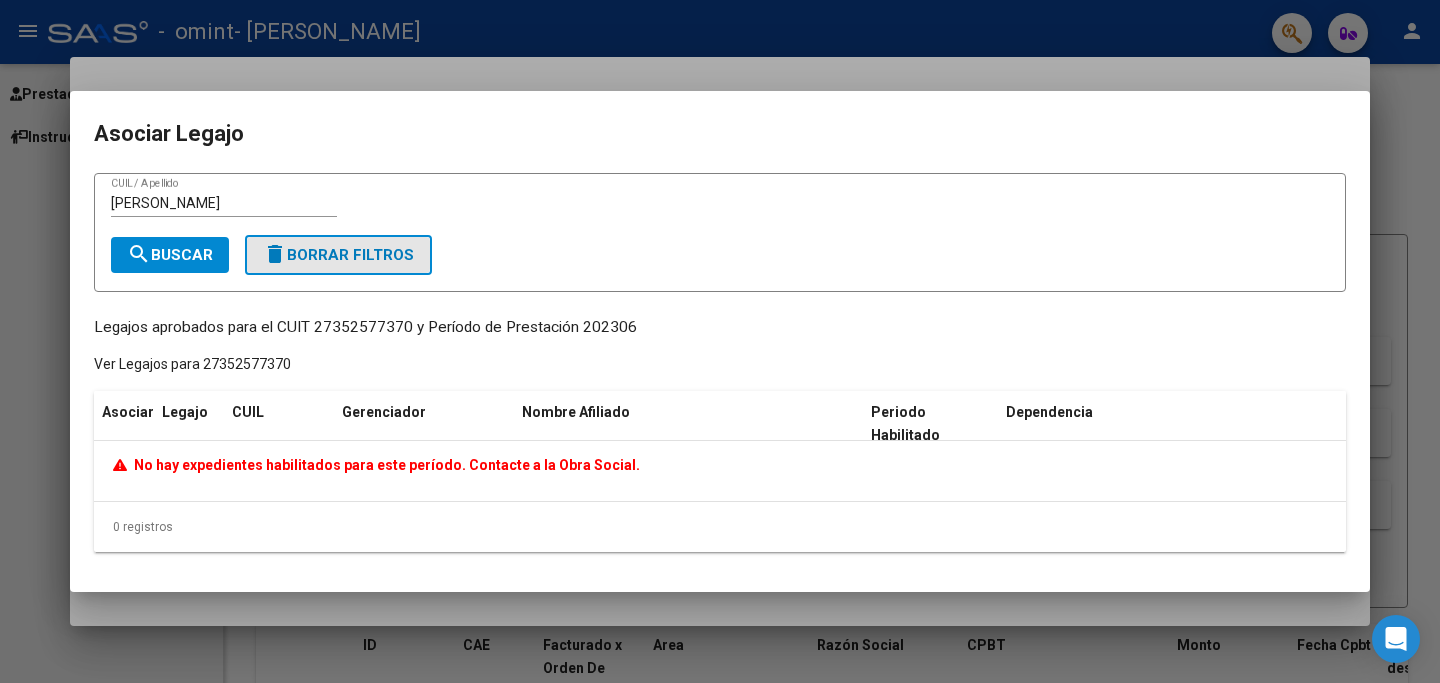 click on "delete  Borrar Filtros" at bounding box center (338, 255) 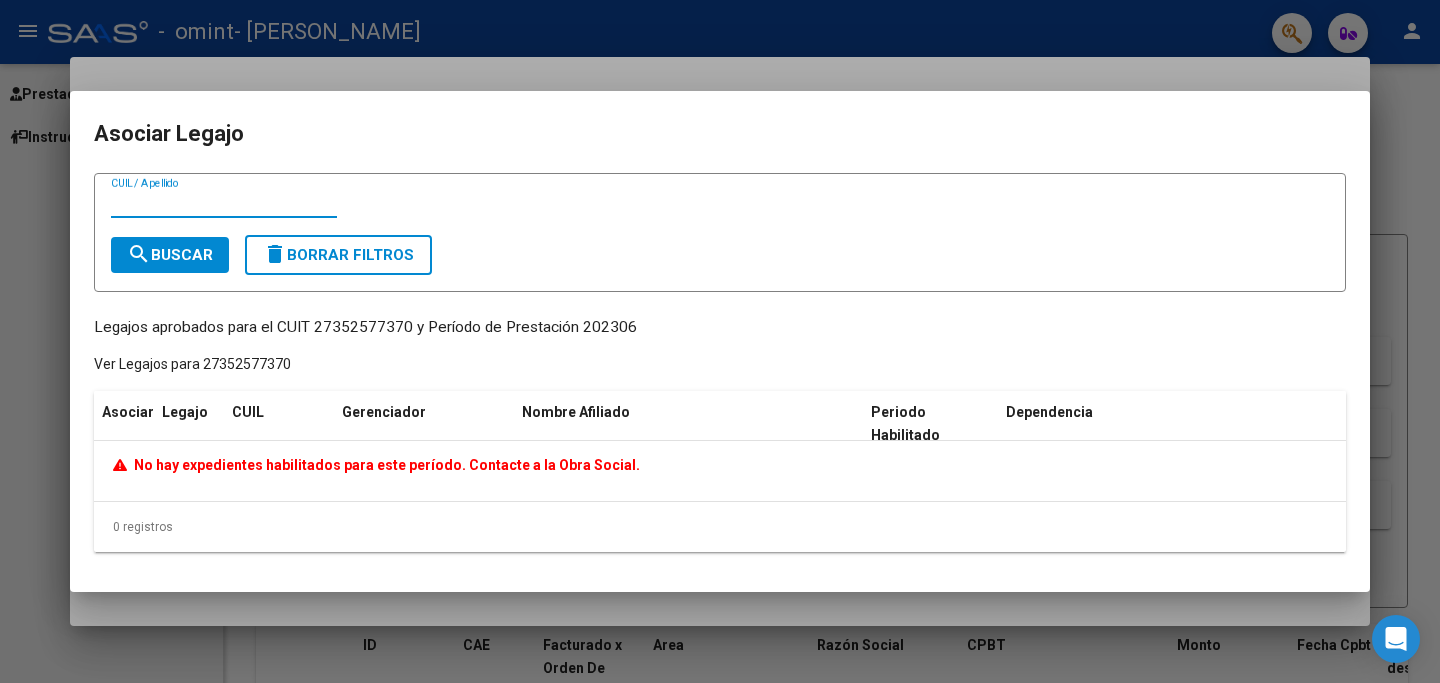 click on "CUIL / Apellido" at bounding box center [224, 203] 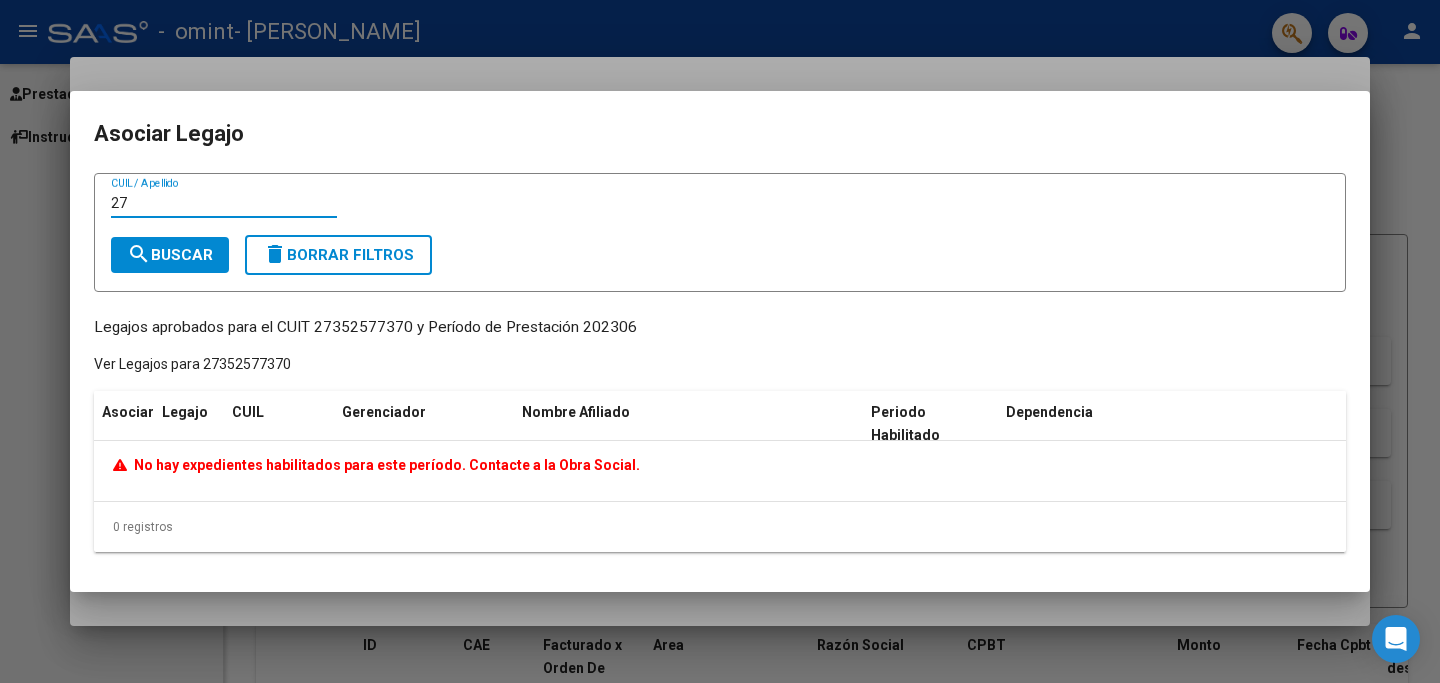 type on "2" 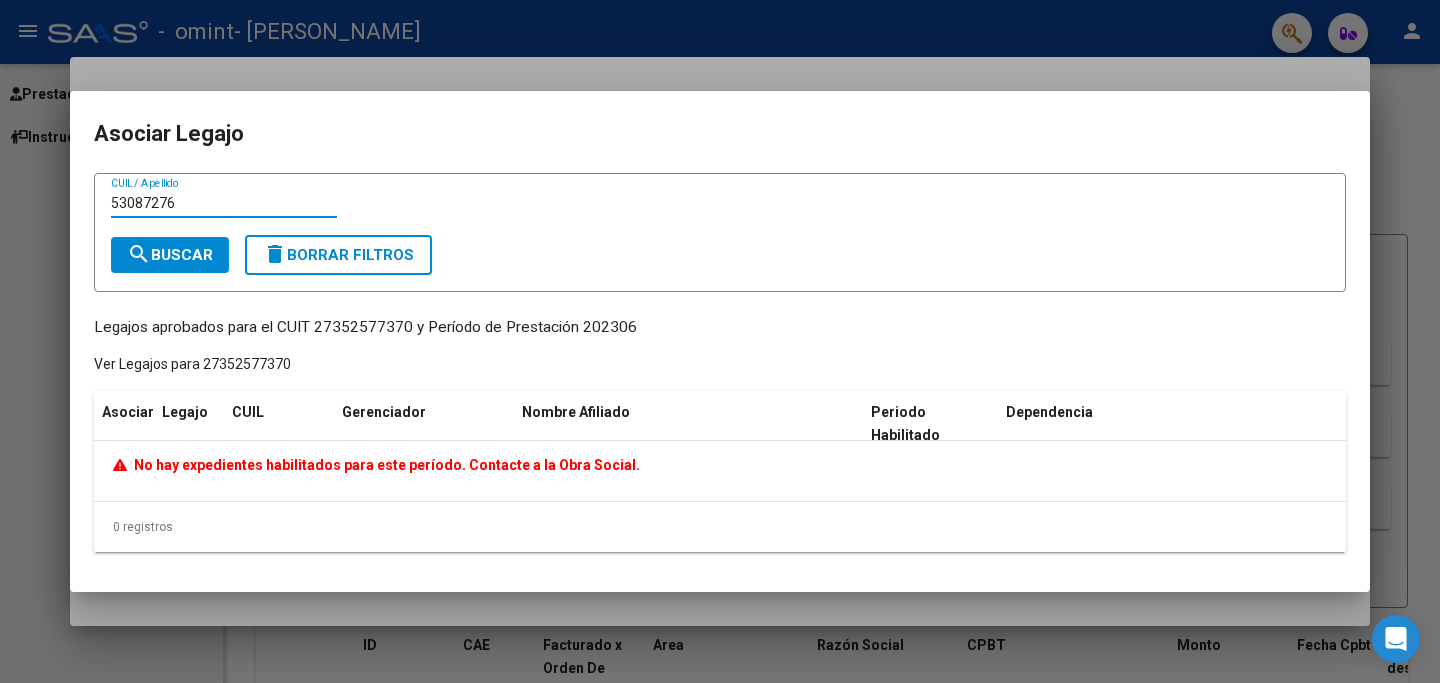 type on "53087276" 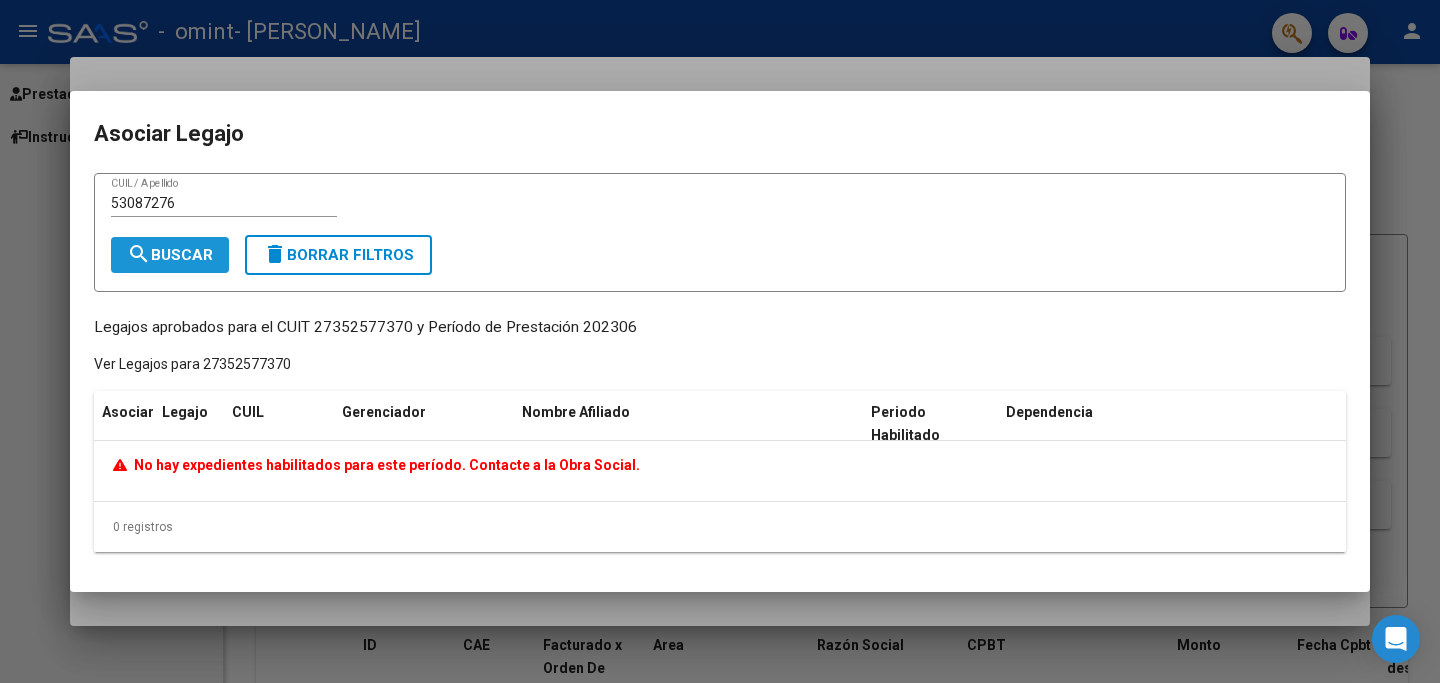 click on "search  Buscar" at bounding box center [170, 255] 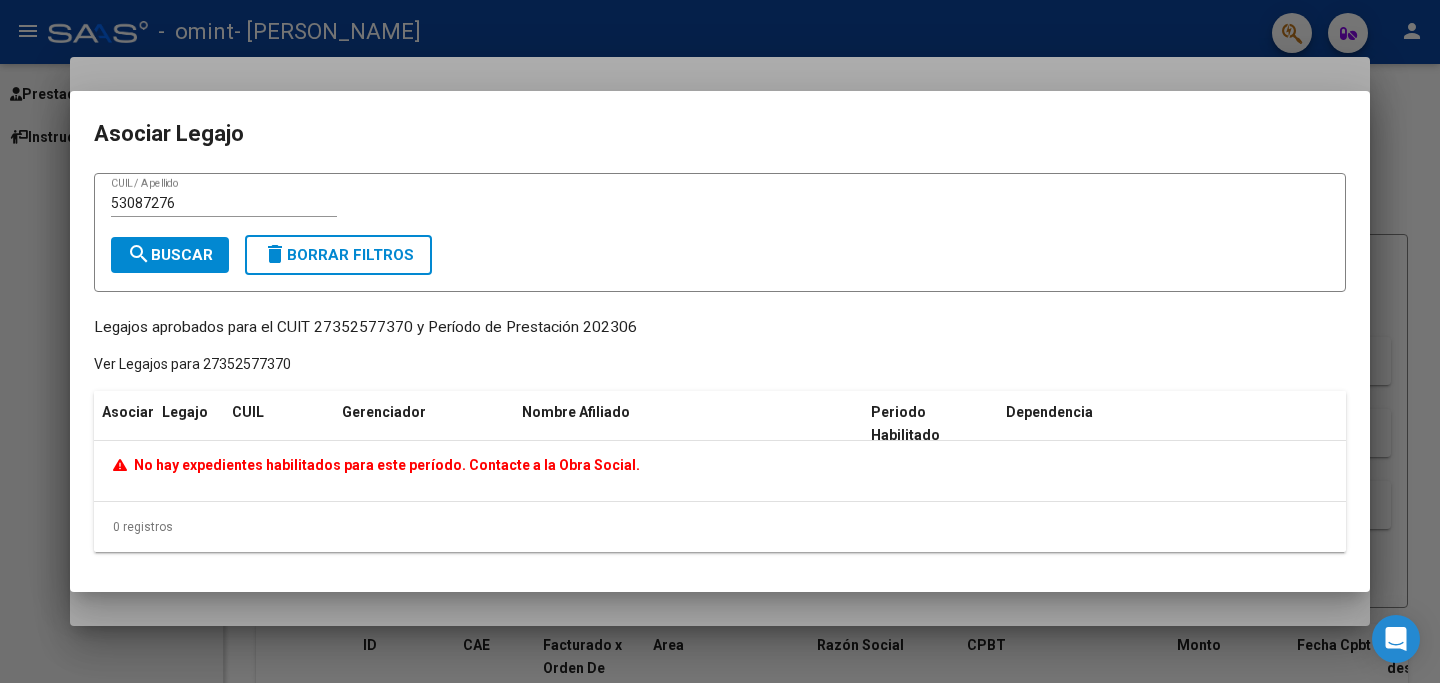 click on "No hay expedientes habilitados para este período. Contacte a la Obra Social." 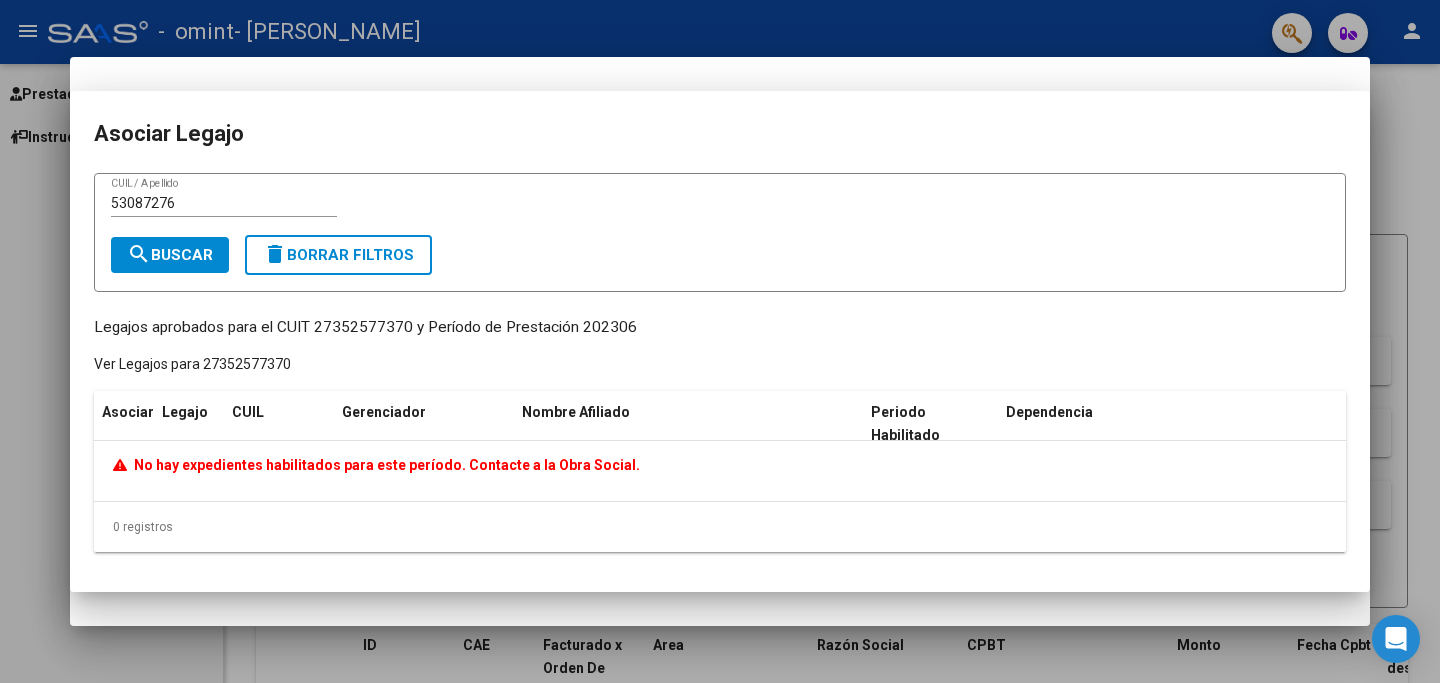 type 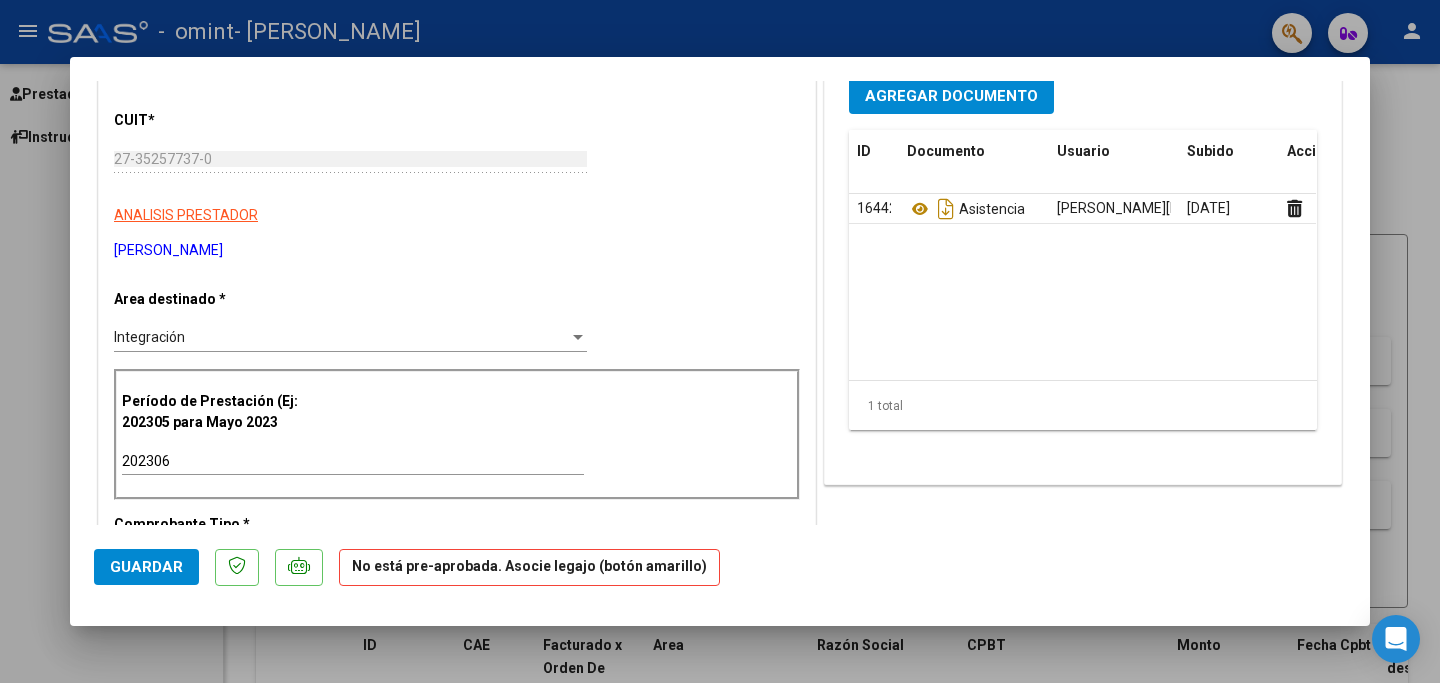 scroll, scrollTop: 301, scrollLeft: 0, axis: vertical 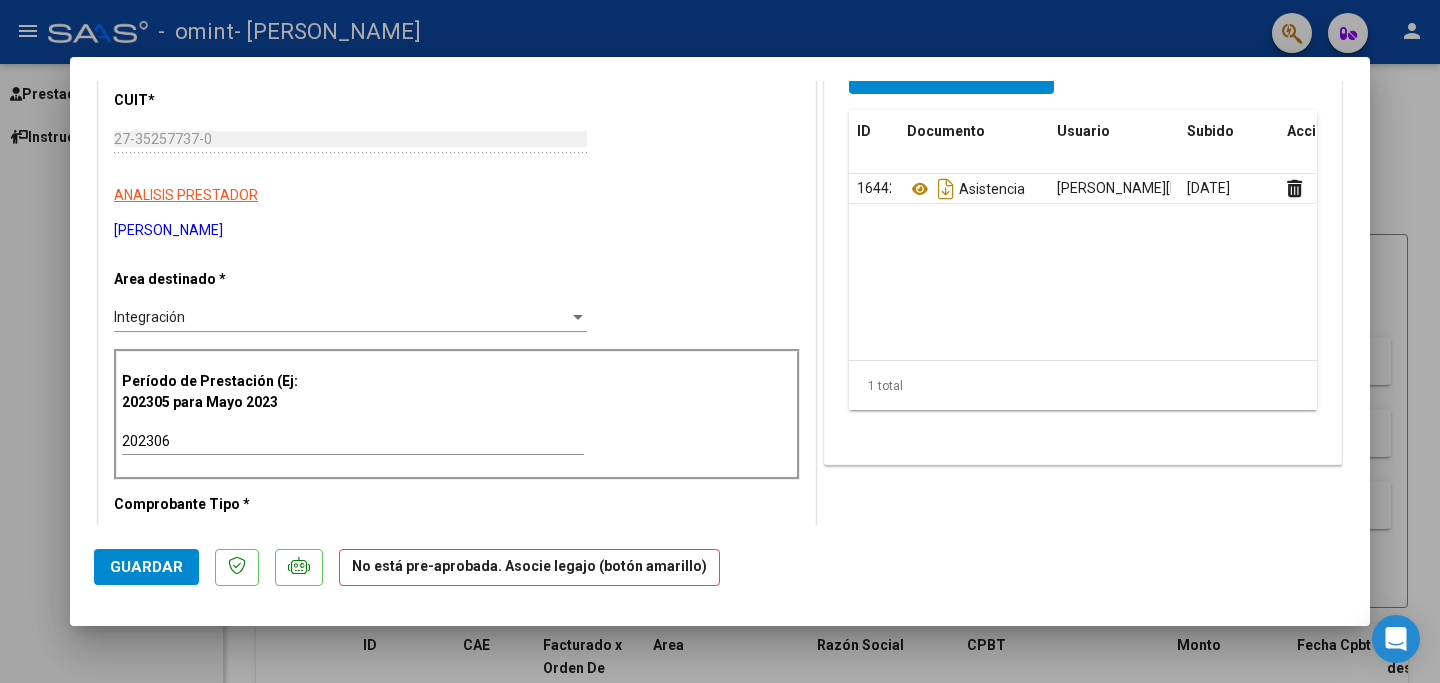 click on "Guardar" 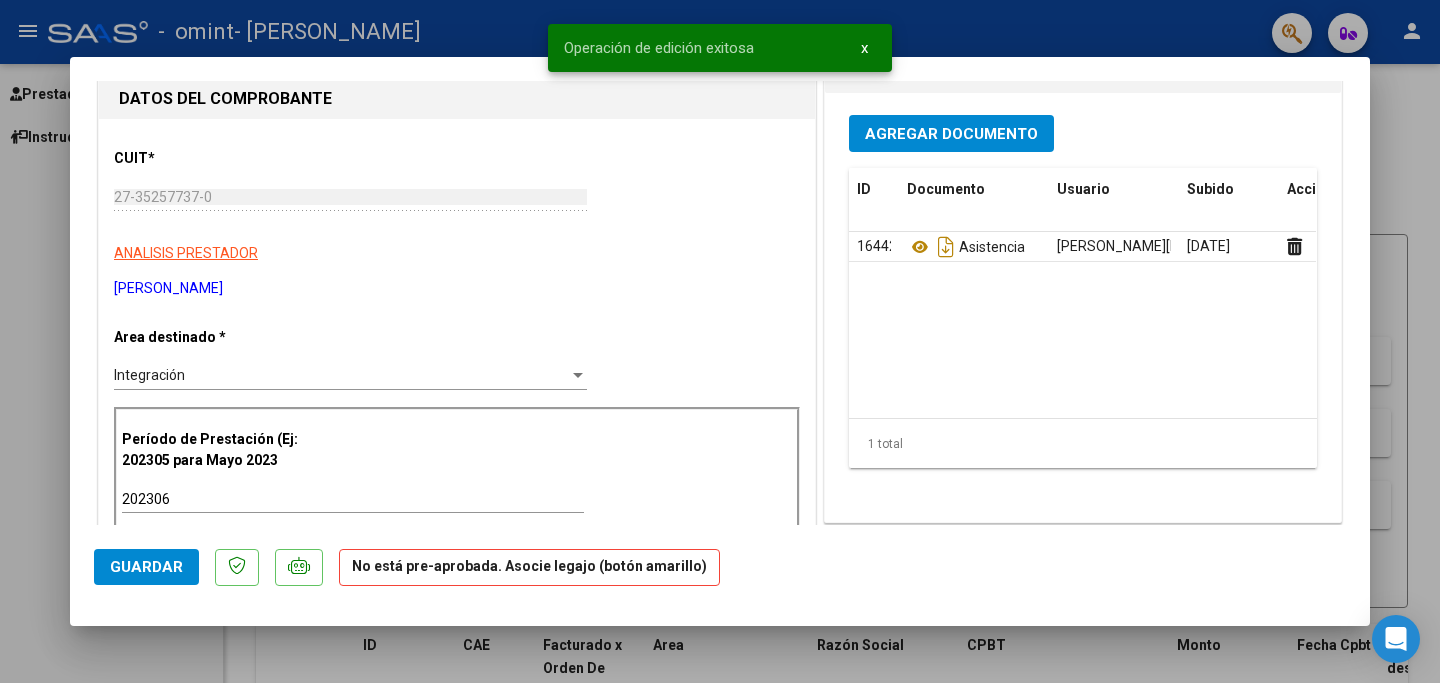 scroll, scrollTop: 0, scrollLeft: 0, axis: both 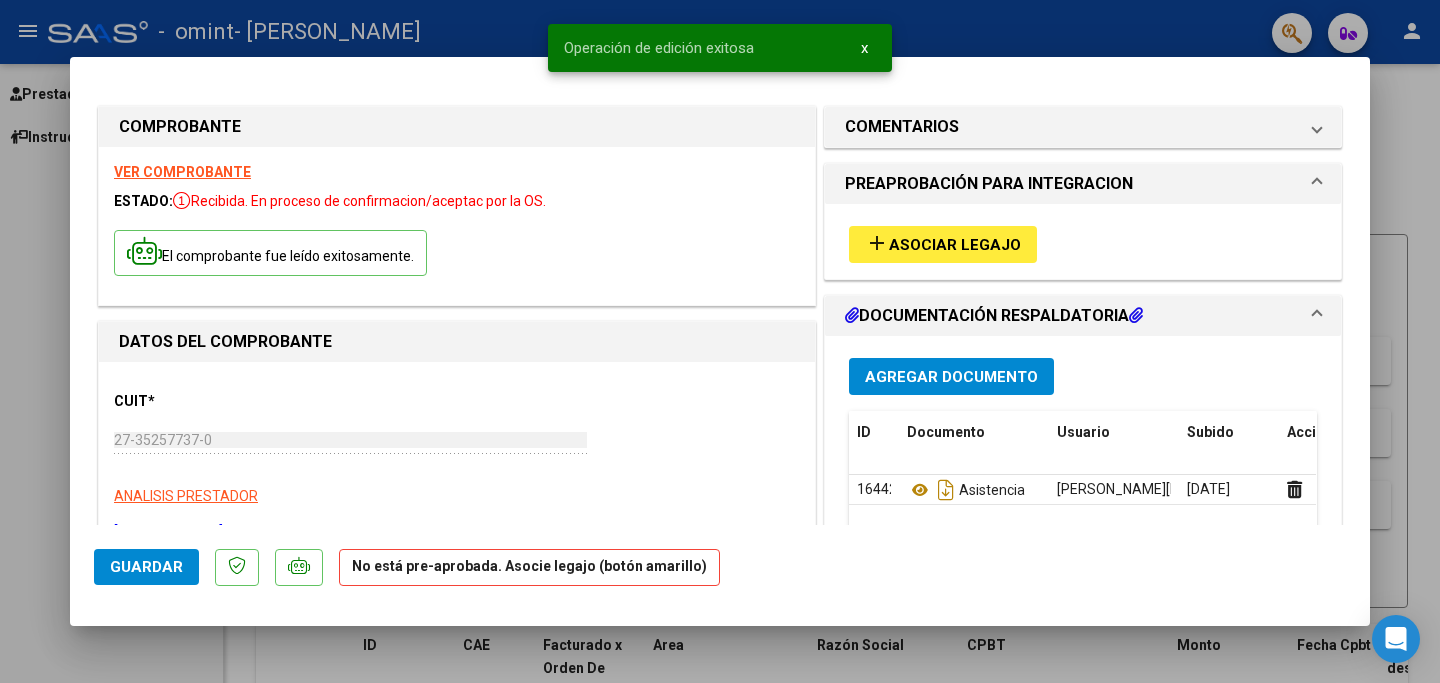 click on "Asociar Legajo" at bounding box center (955, 245) 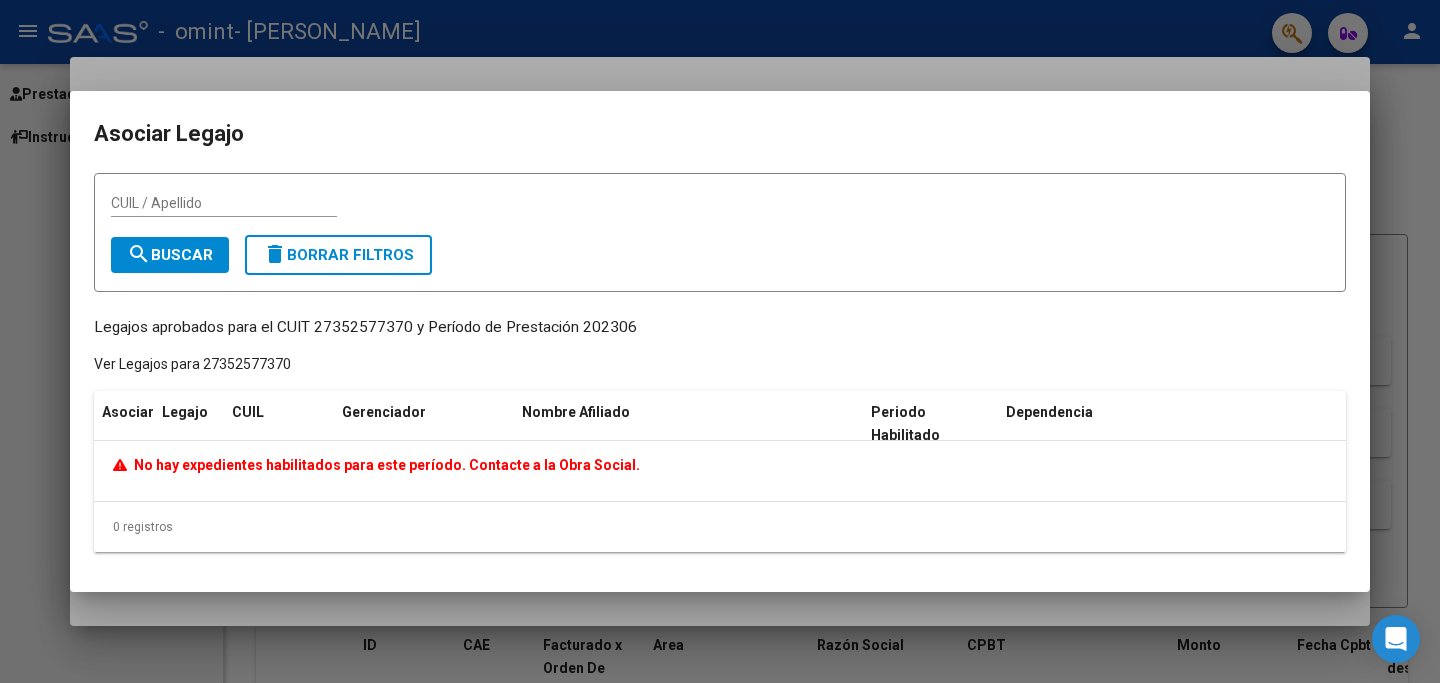 click on "No hay expedientes habilitados para este período. Contacte a la Obra Social." 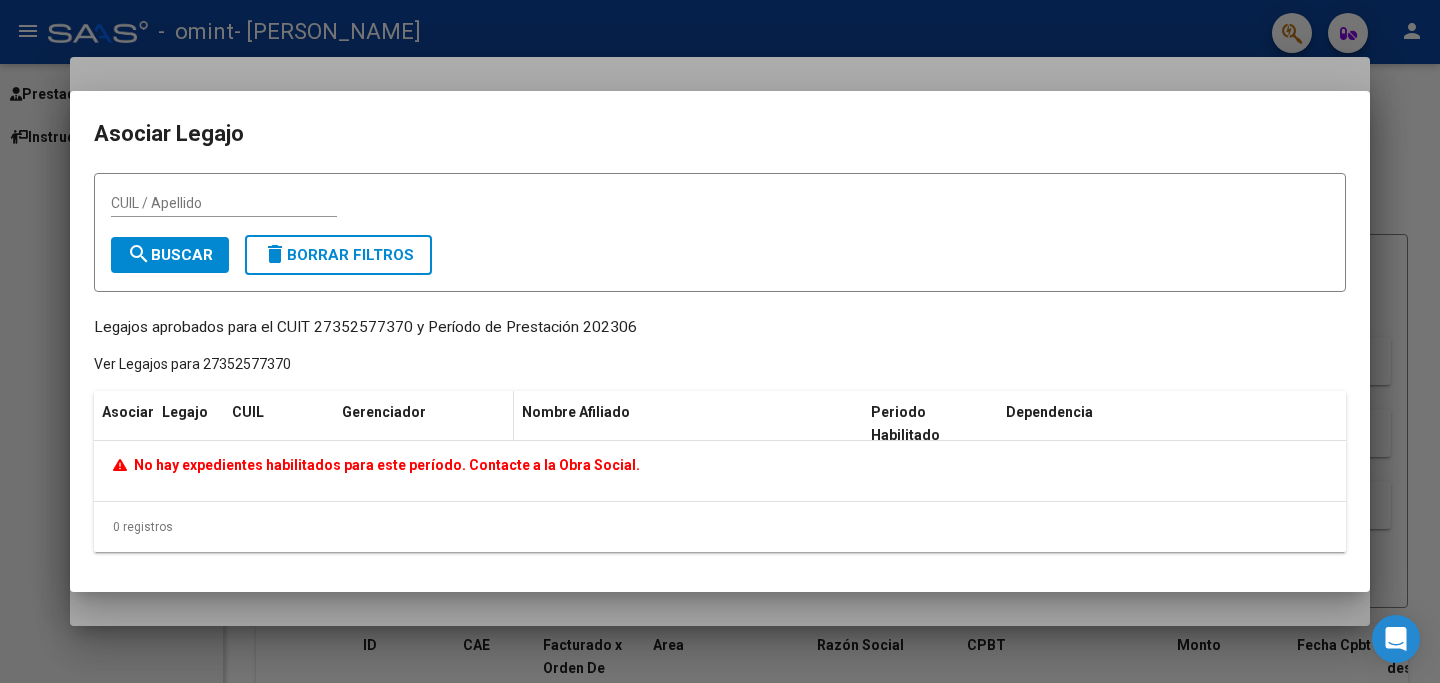 click on "Gerenciador" 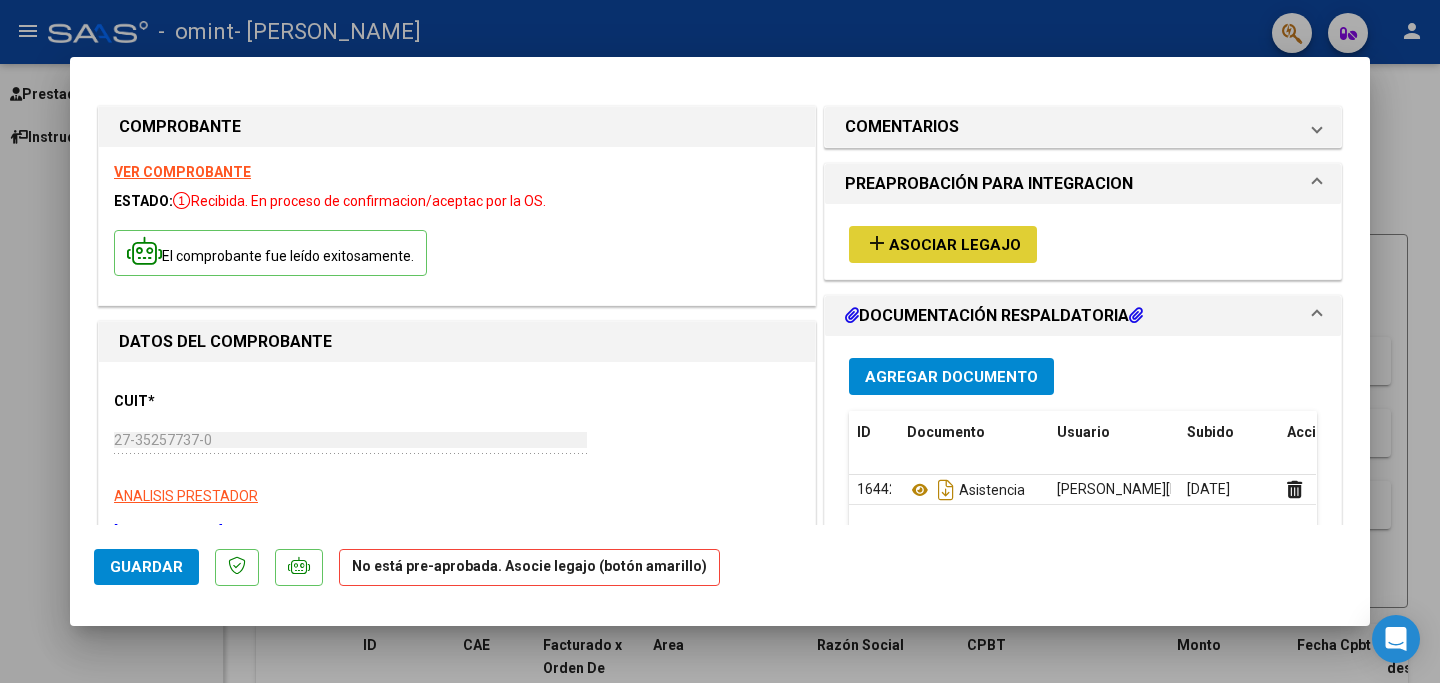 click on "Agregar Documento" at bounding box center [951, 377] 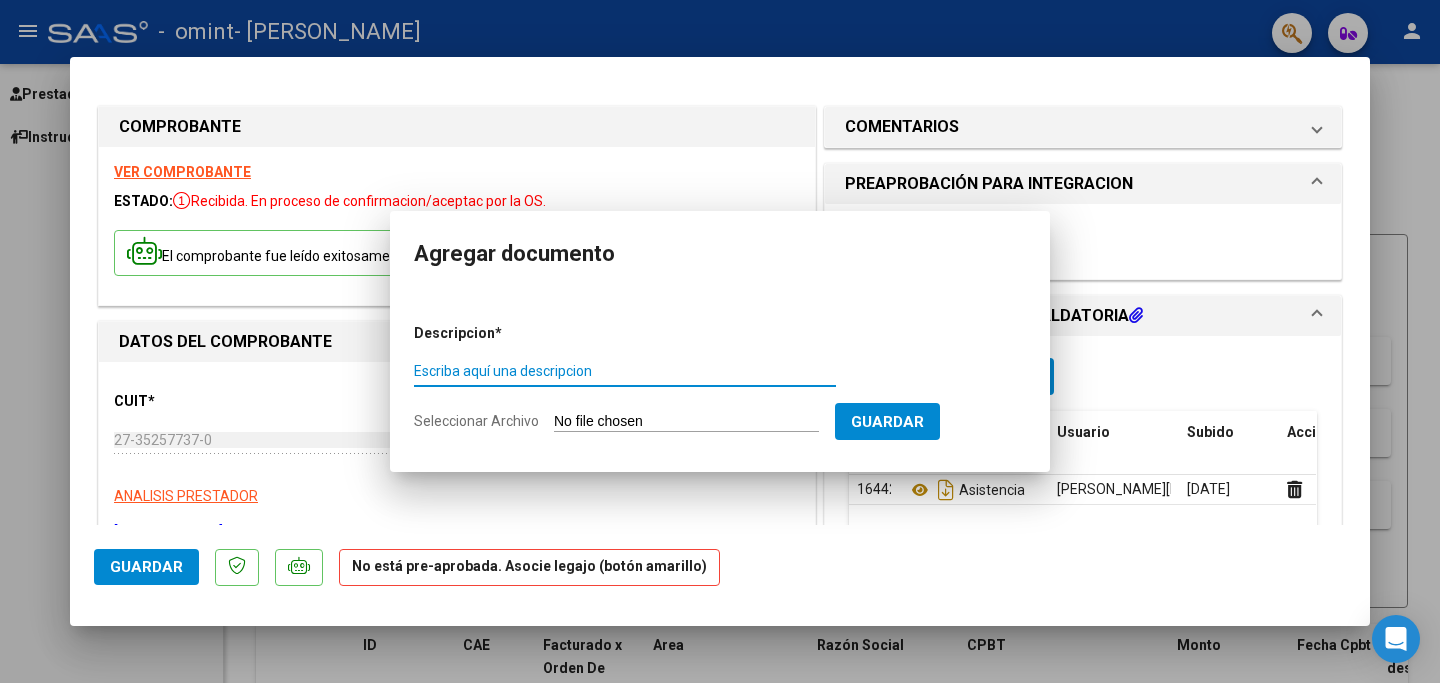 type 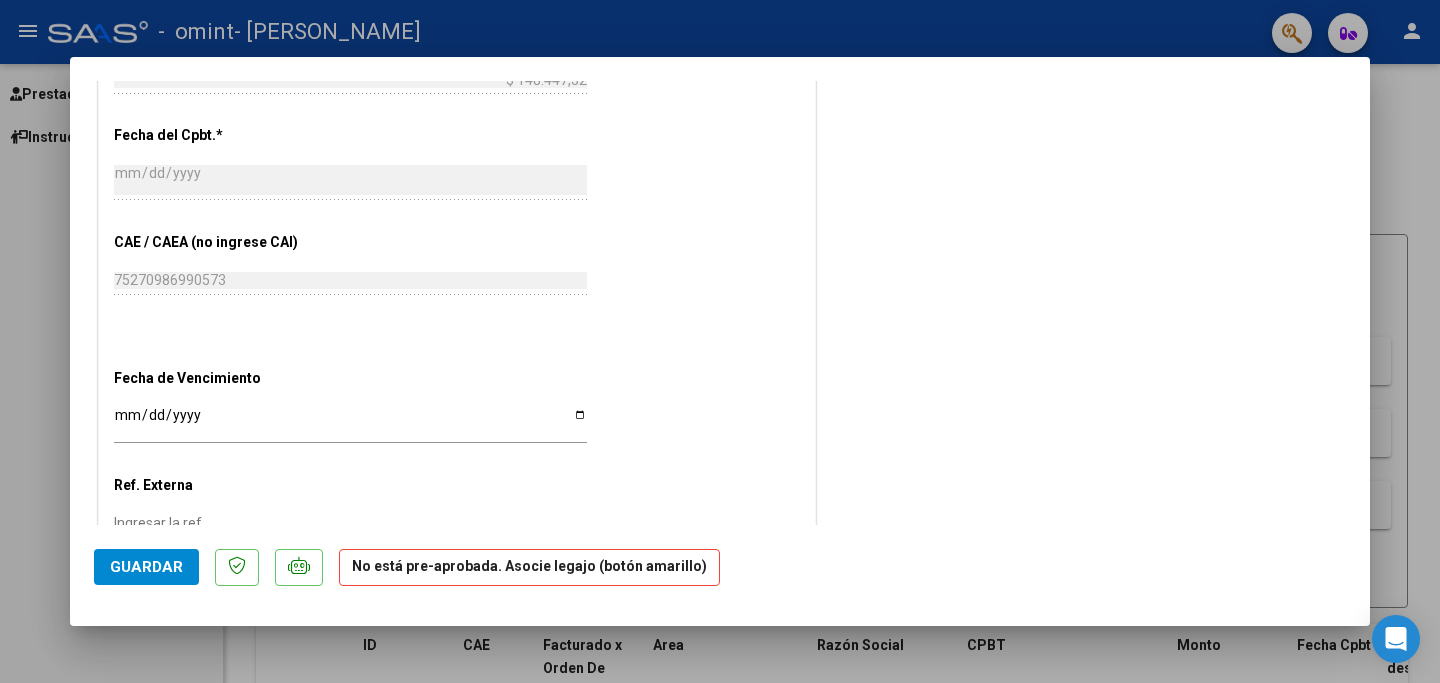 scroll, scrollTop: 1190, scrollLeft: 0, axis: vertical 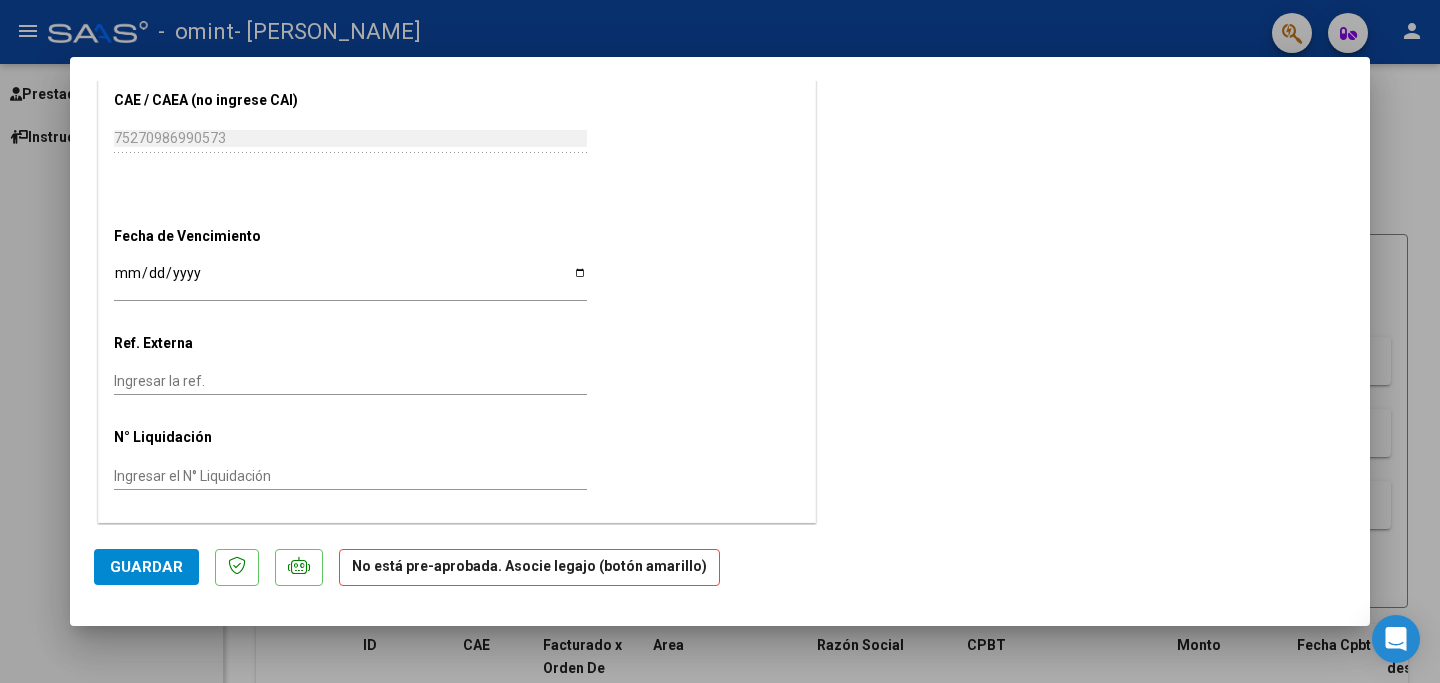 click on "No está pre-aprobada. Asocie legajo (botón amarillo)" 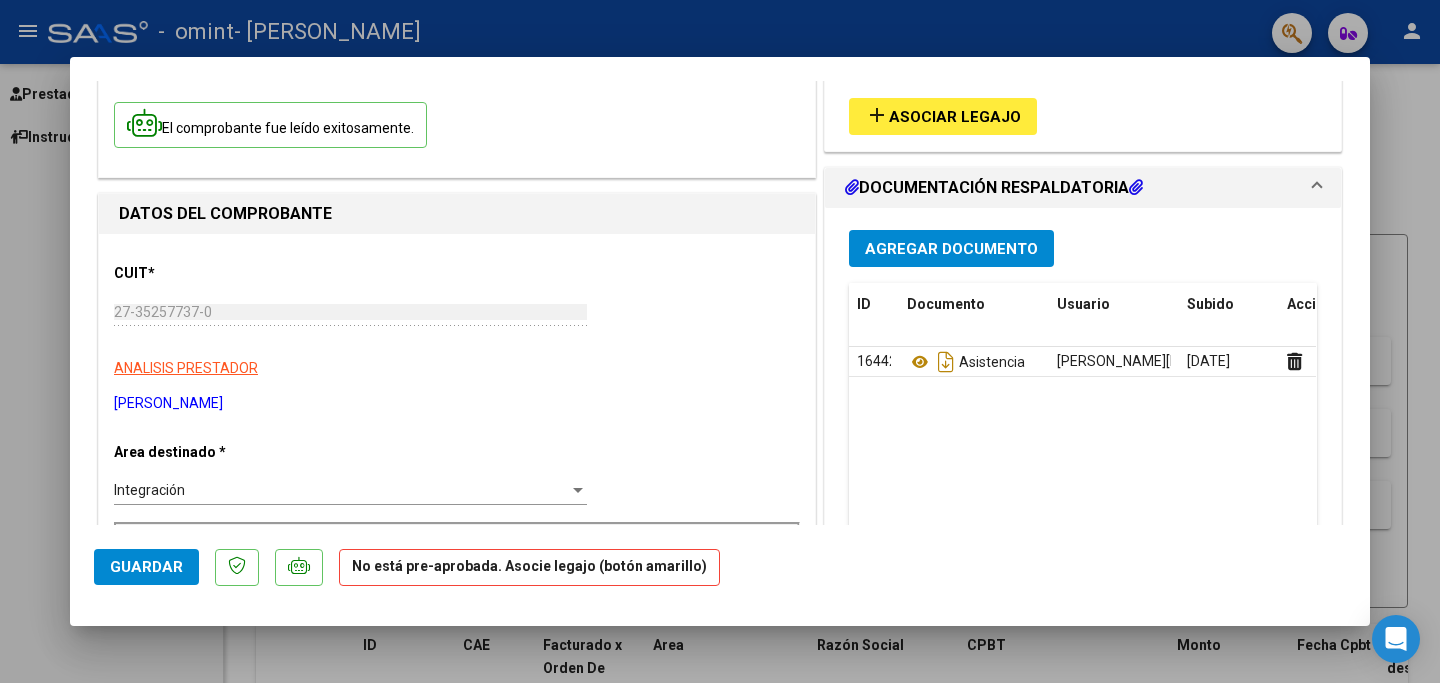 scroll, scrollTop: 0, scrollLeft: 0, axis: both 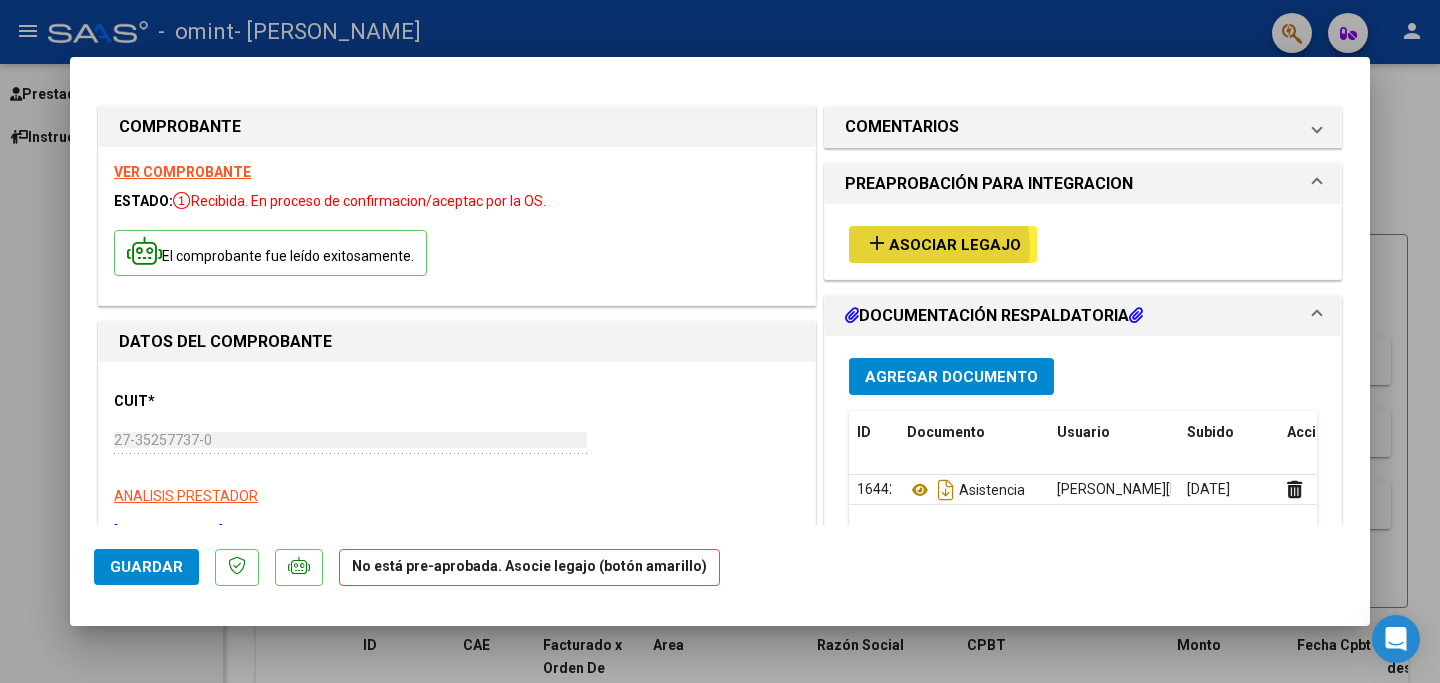 click on "Asociar Legajo" at bounding box center (955, 245) 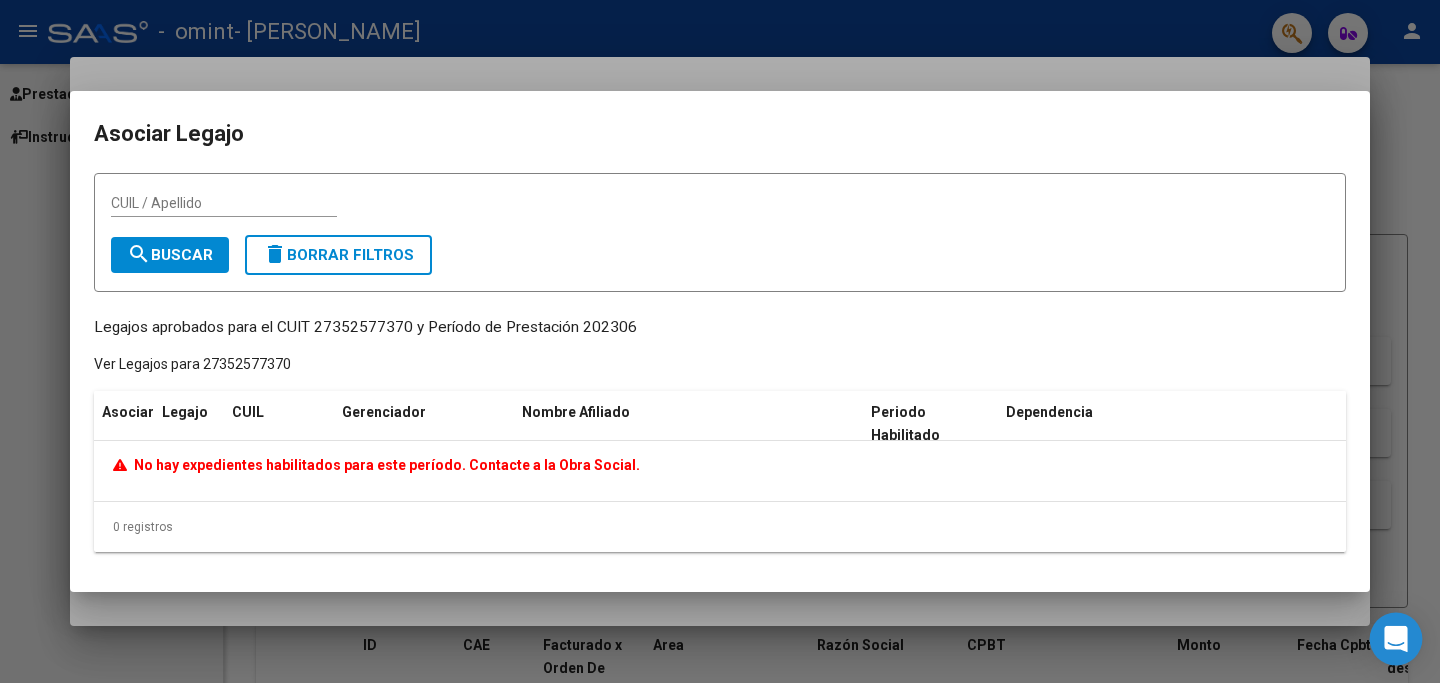 click 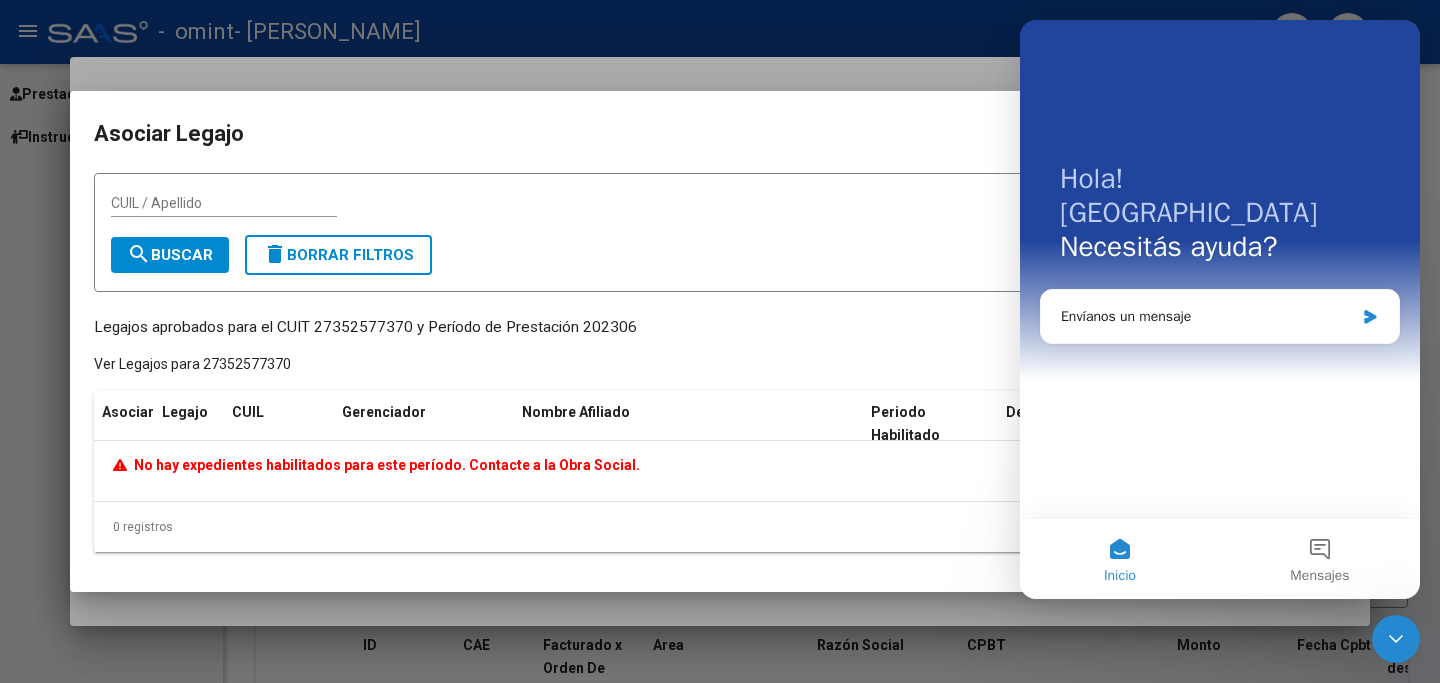 scroll, scrollTop: 0, scrollLeft: 0, axis: both 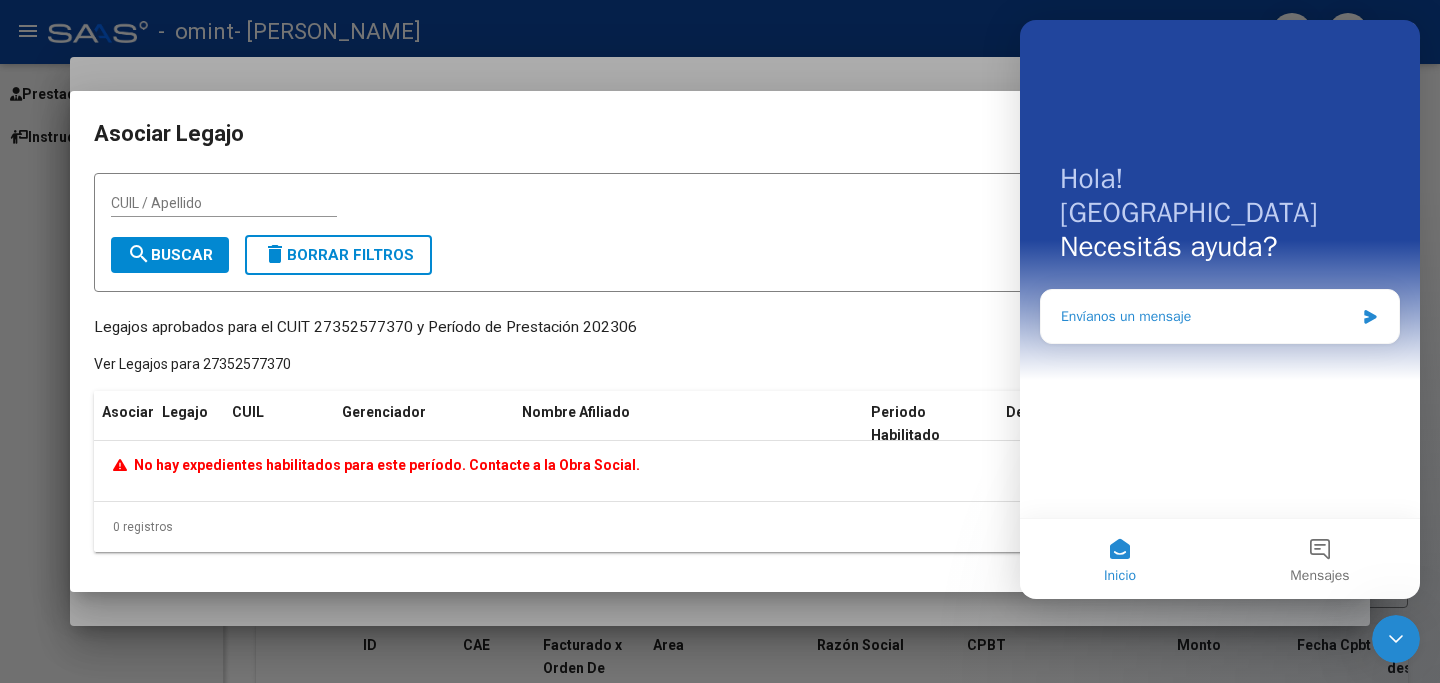 click on "Envíanos un mensaje" at bounding box center [1207, 316] 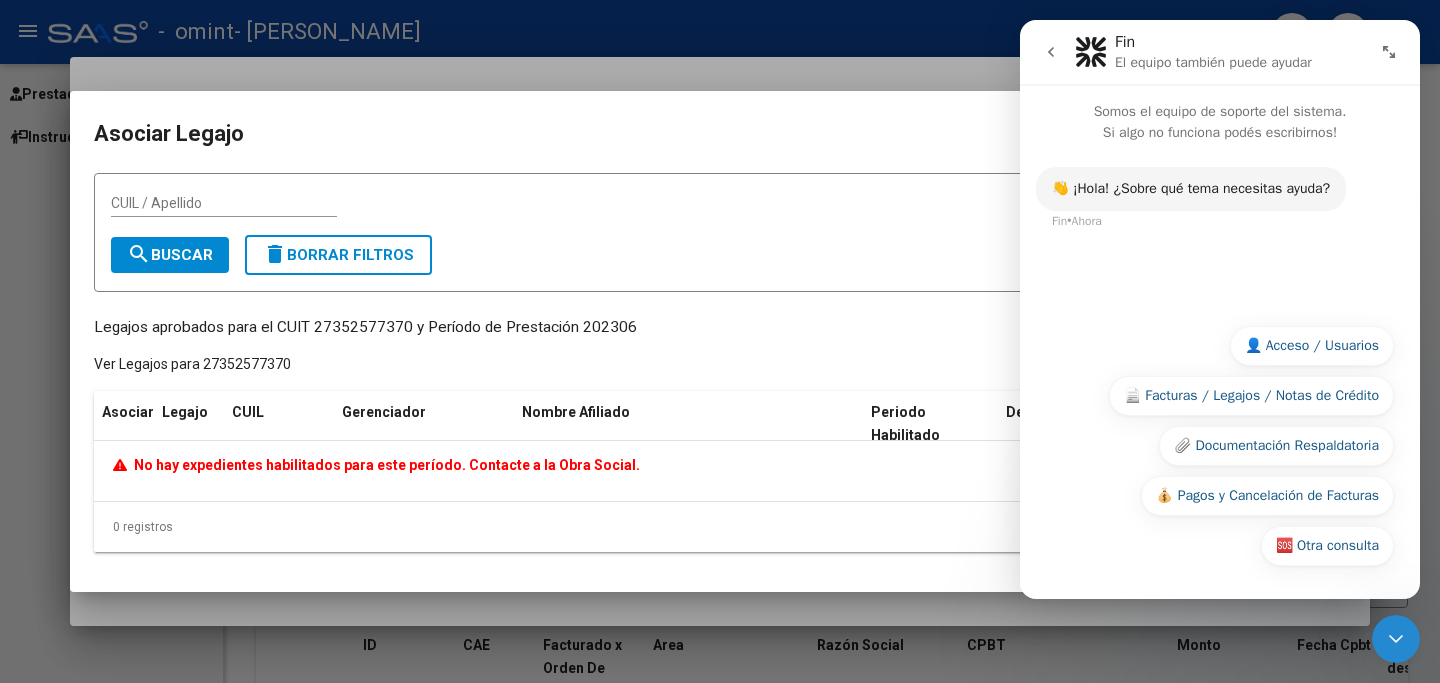 drag, startPoint x: 638, startPoint y: 458, endPoint x: 109, endPoint y: 467, distance: 529.07654 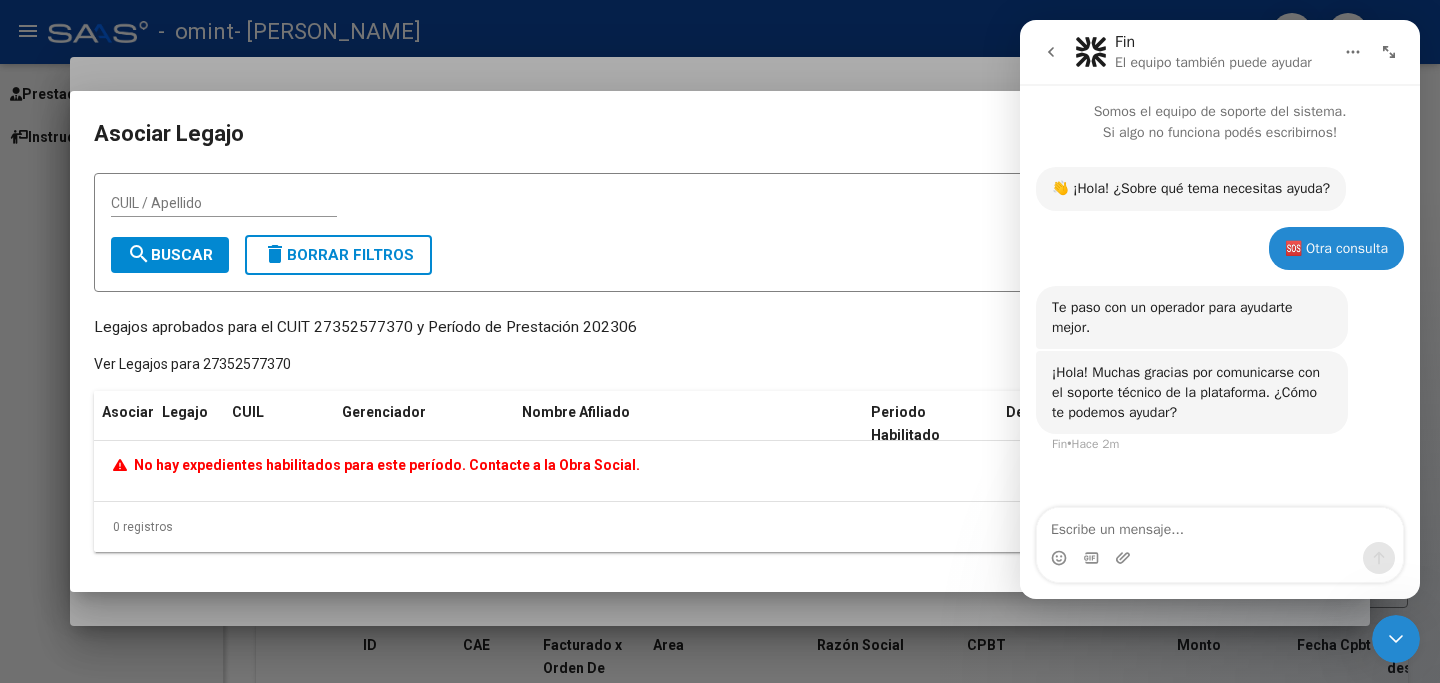 click at bounding box center [1220, 525] 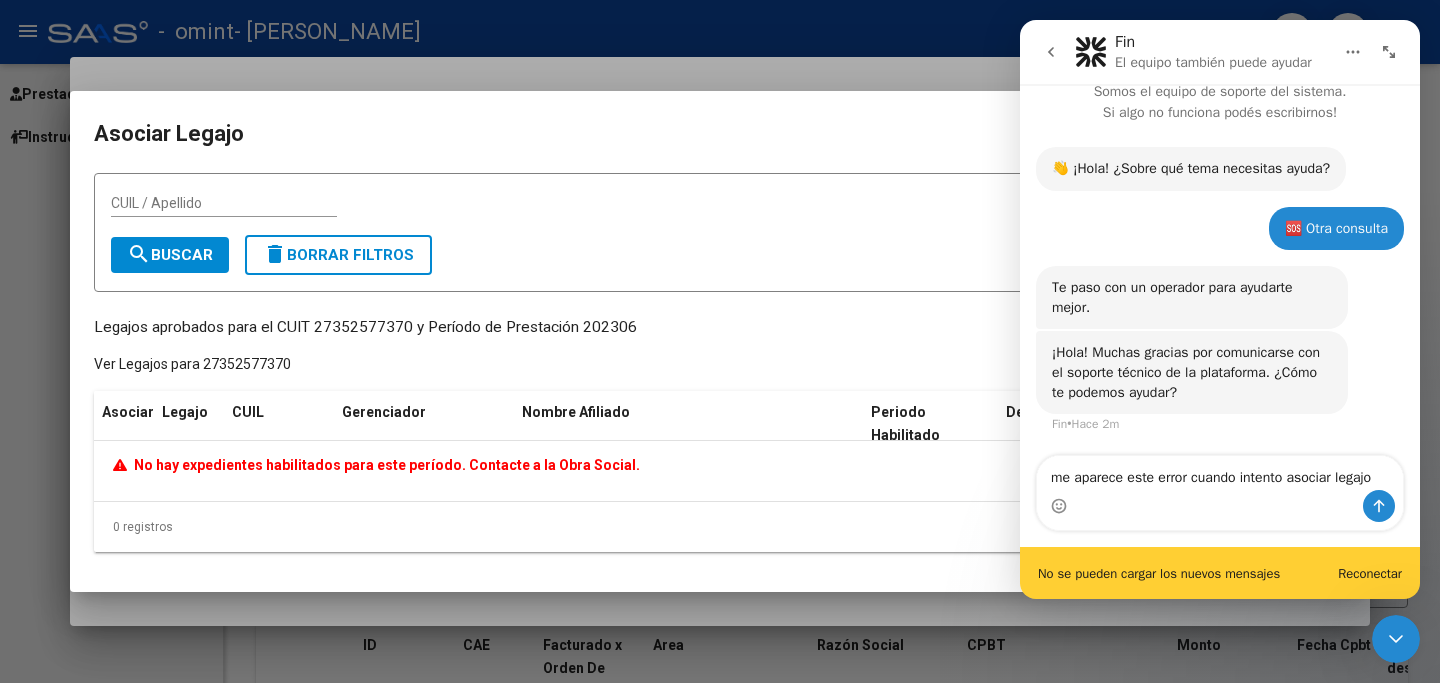scroll, scrollTop: 40, scrollLeft: 0, axis: vertical 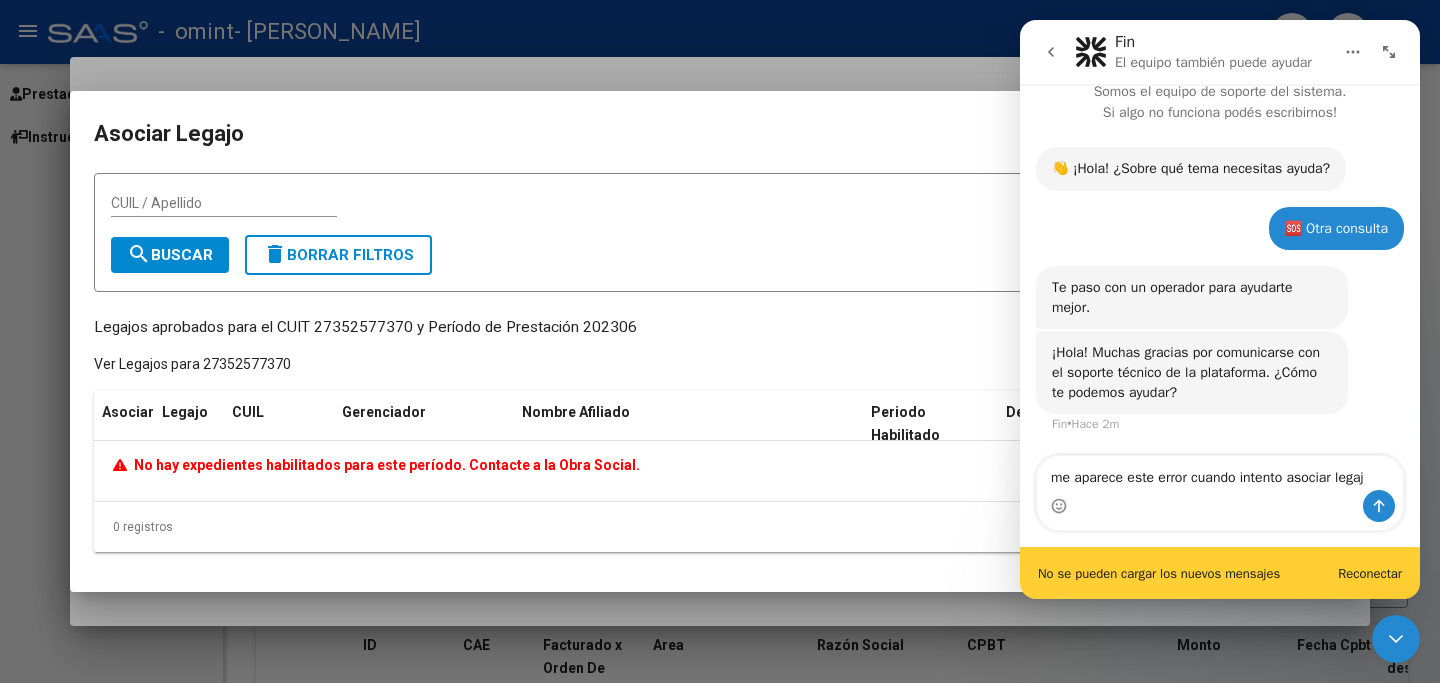 type on "me aparece este error cuando intento asociar legajo" 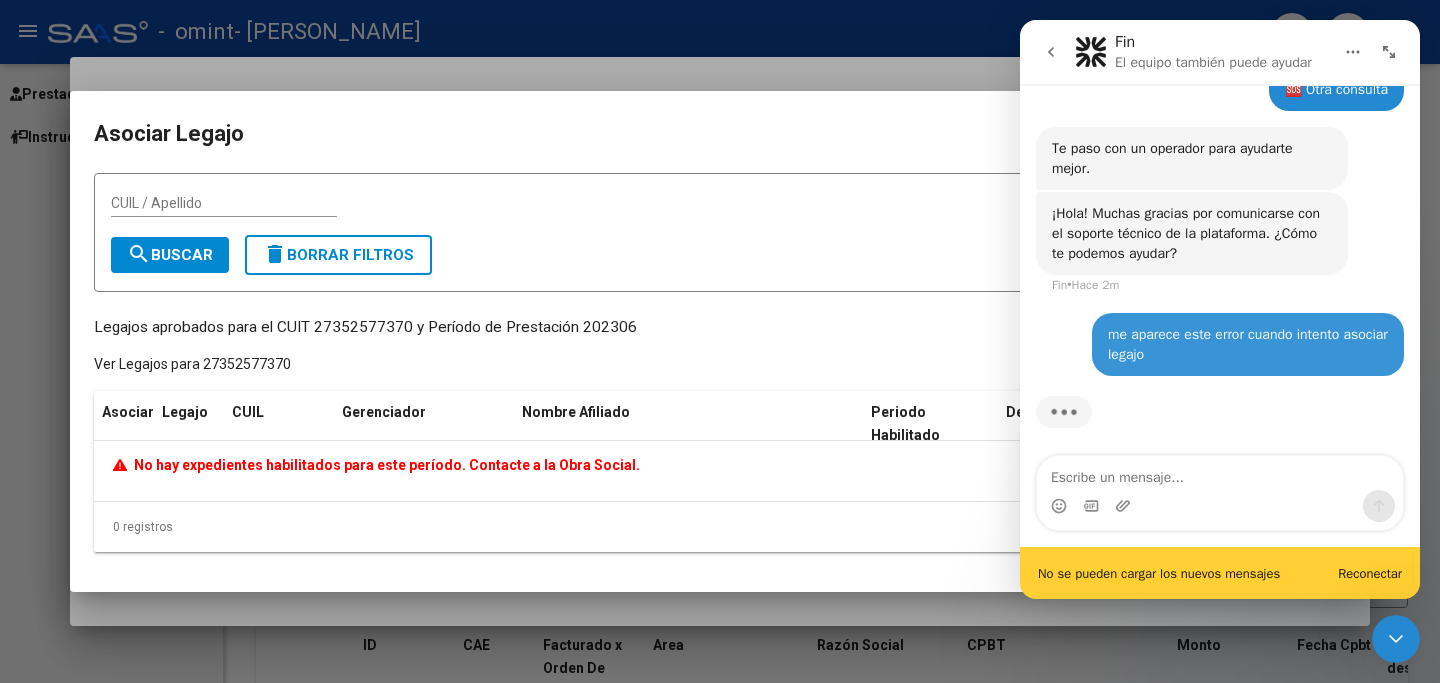 scroll, scrollTop: 184, scrollLeft: 0, axis: vertical 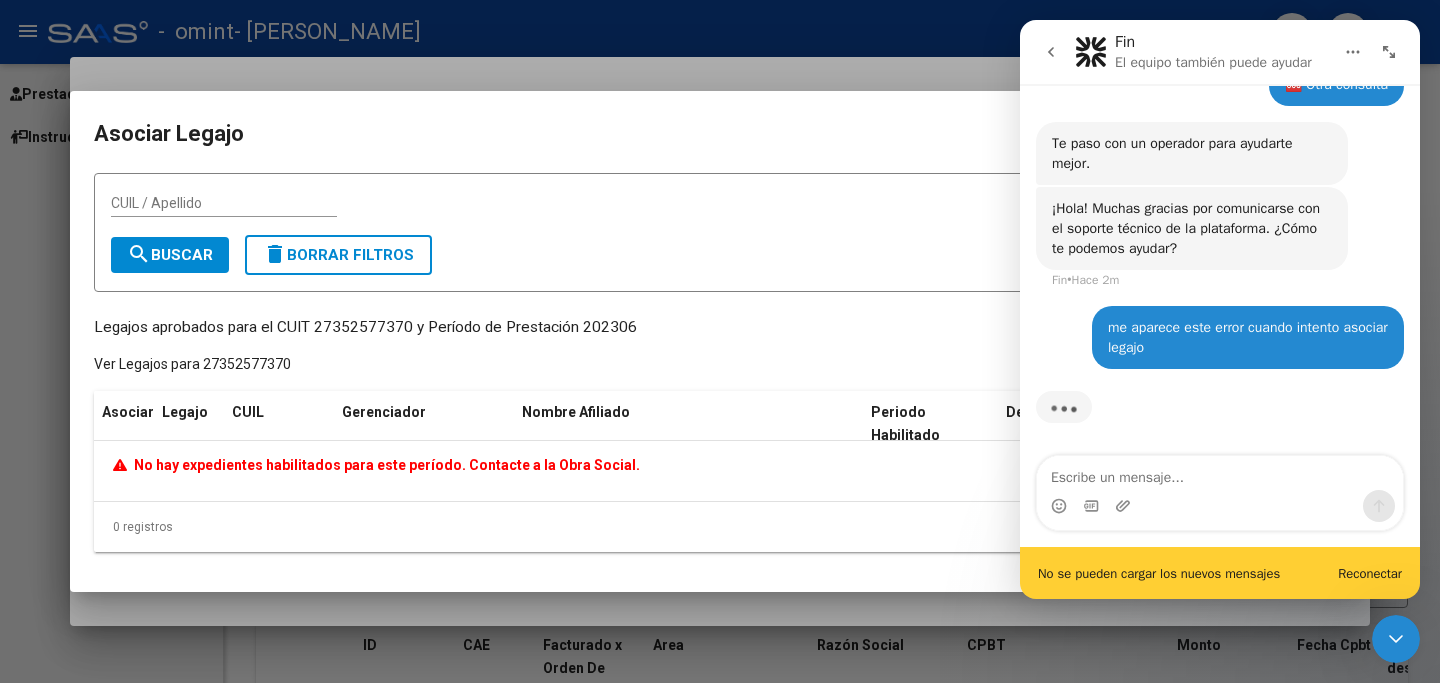 click at bounding box center (1220, 473) 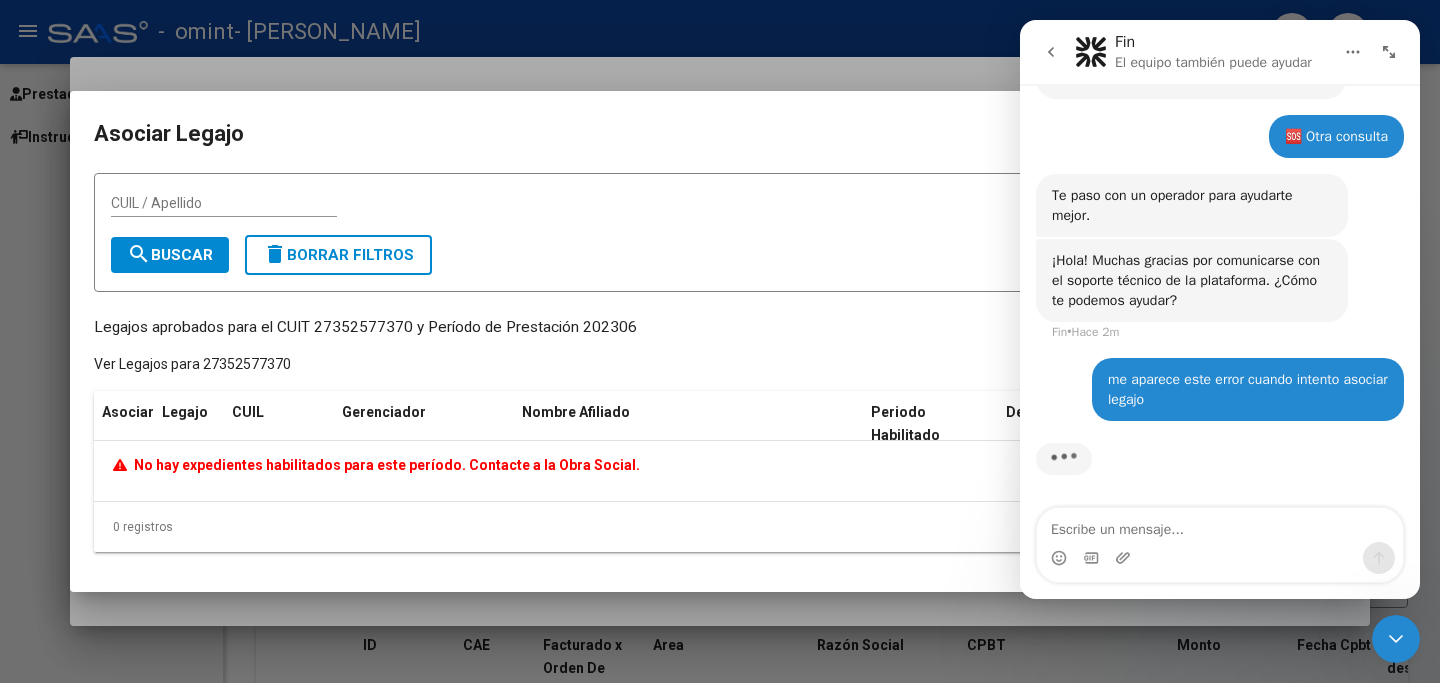 type on "No hay expedientes habilitados para este período. Contacte a la Obra Social." 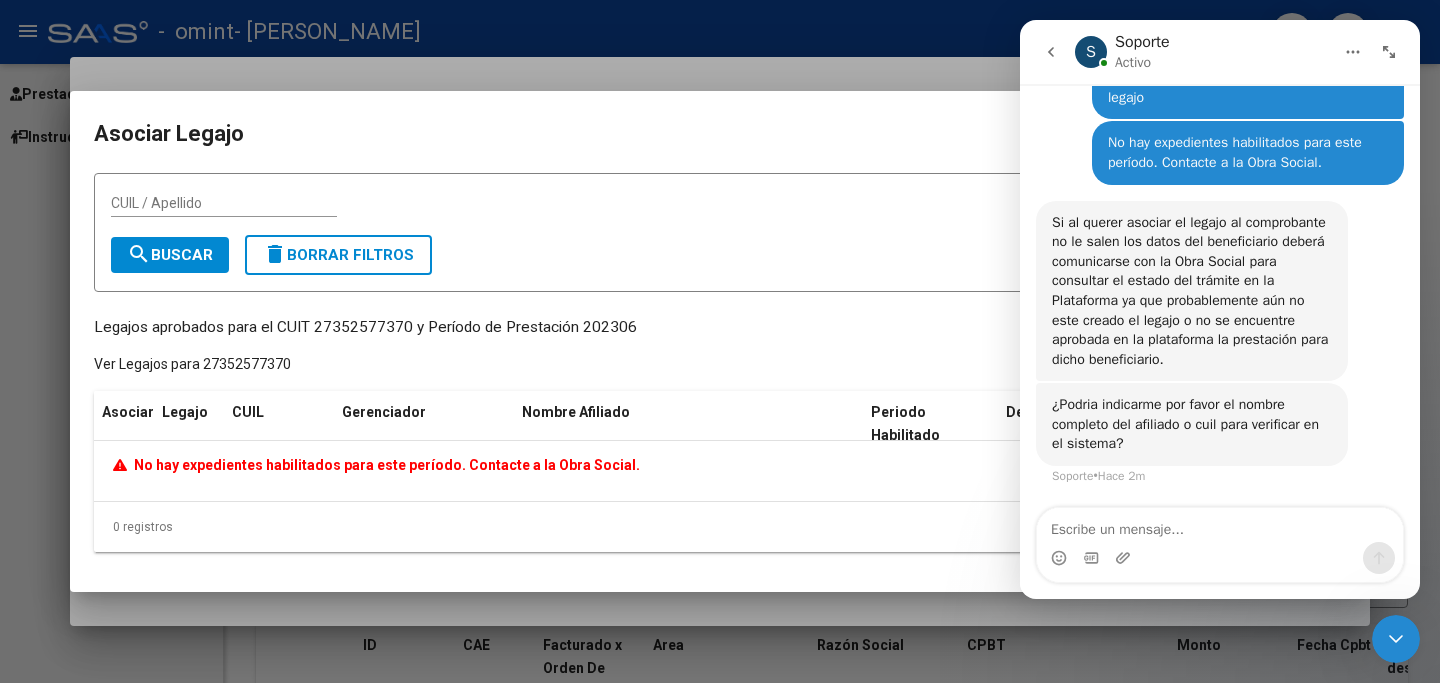 scroll, scrollTop: 433, scrollLeft: 0, axis: vertical 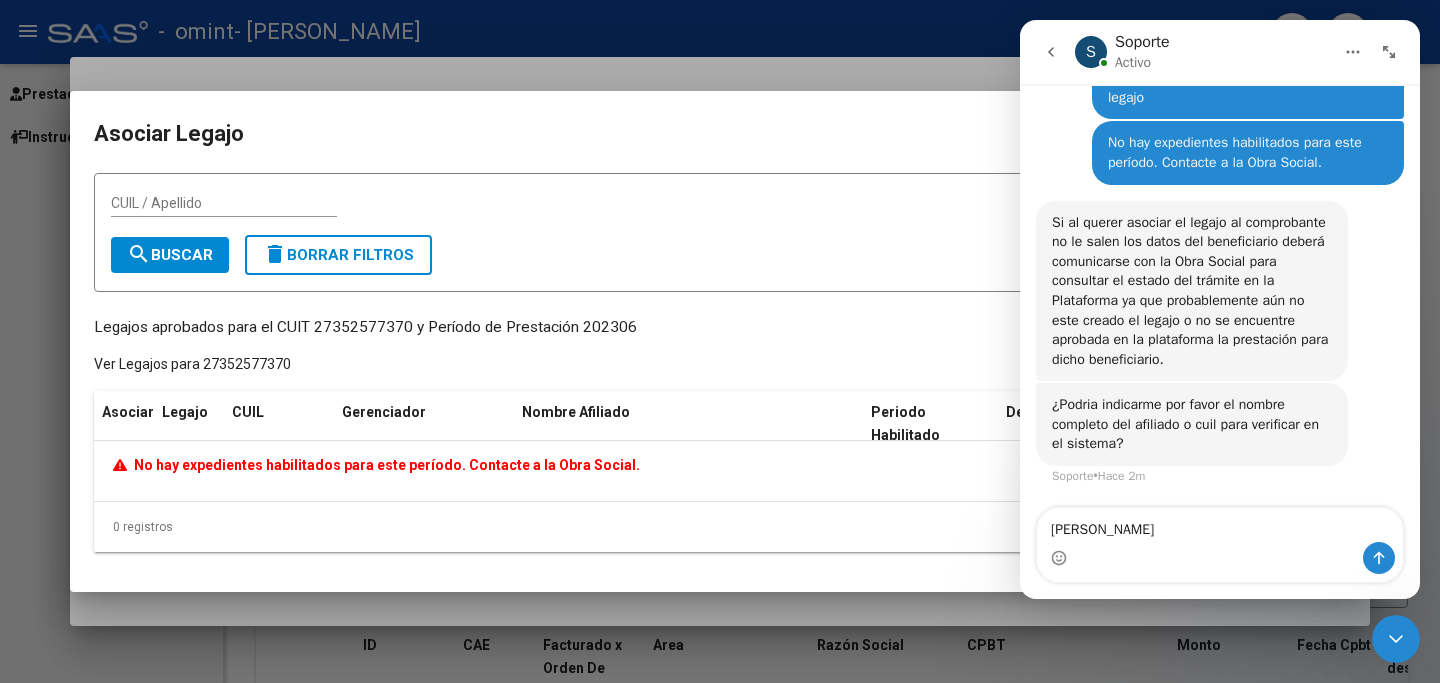 type on "[PERSON_NAME]" 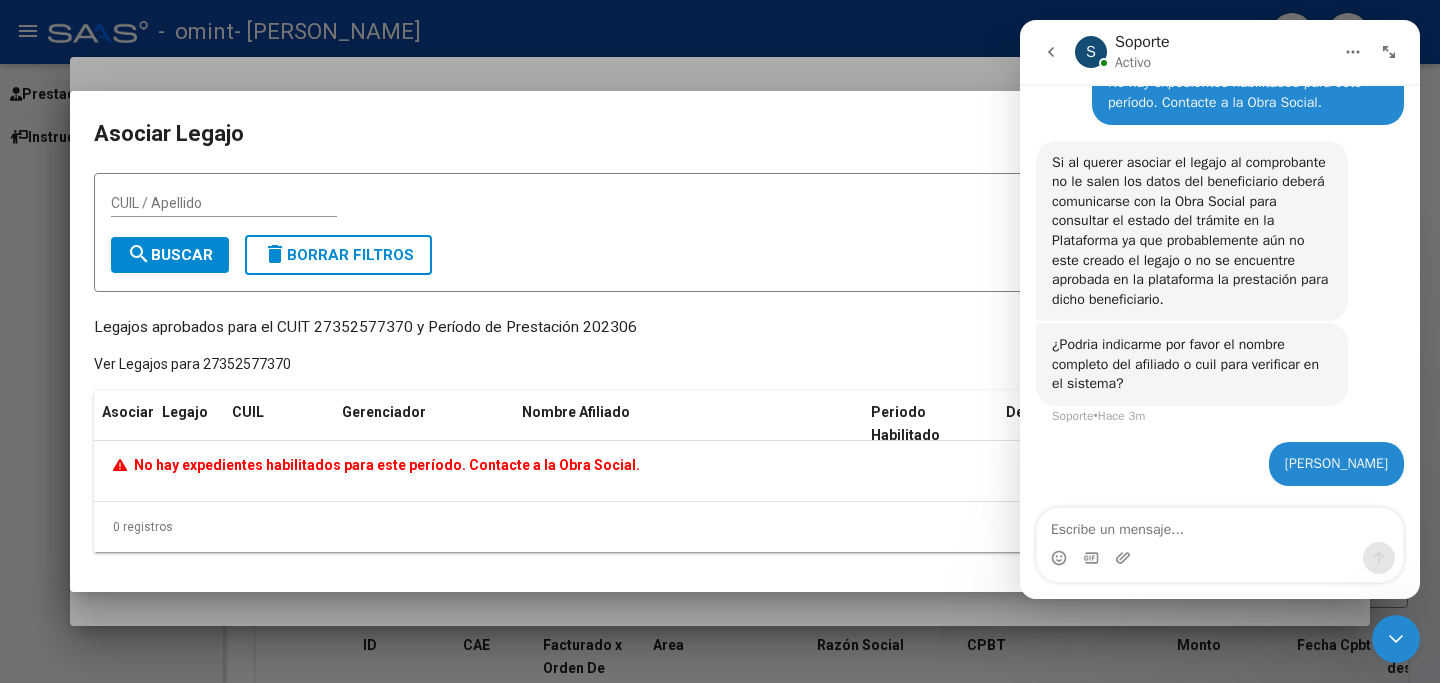 scroll, scrollTop: 493, scrollLeft: 0, axis: vertical 